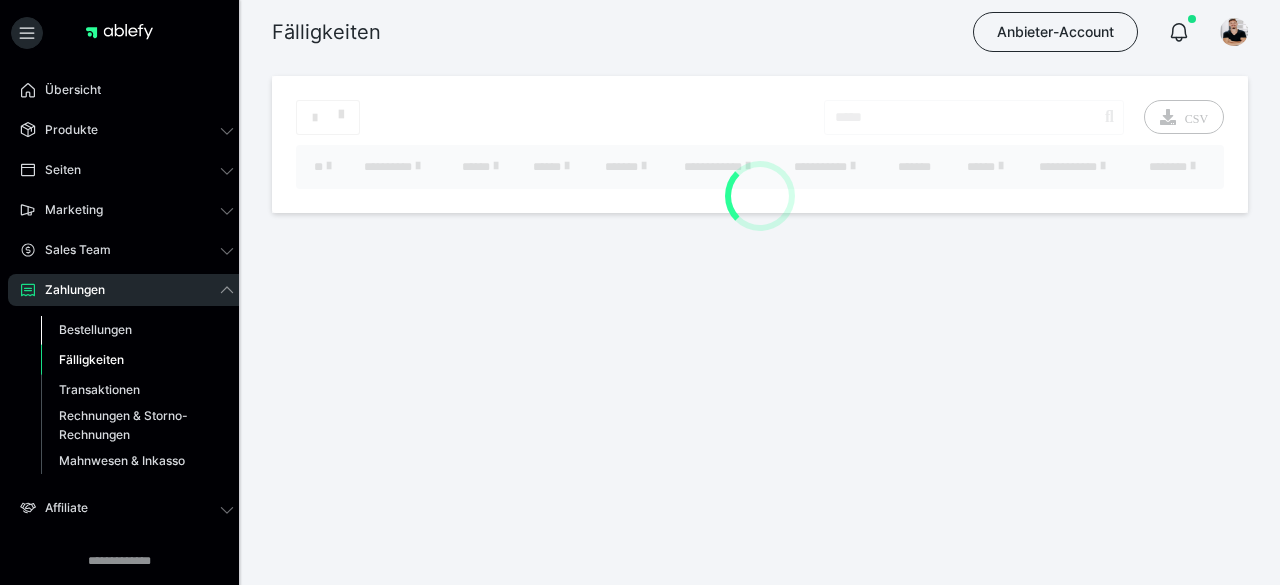click on "Bestellungen" at bounding box center (95, 329) 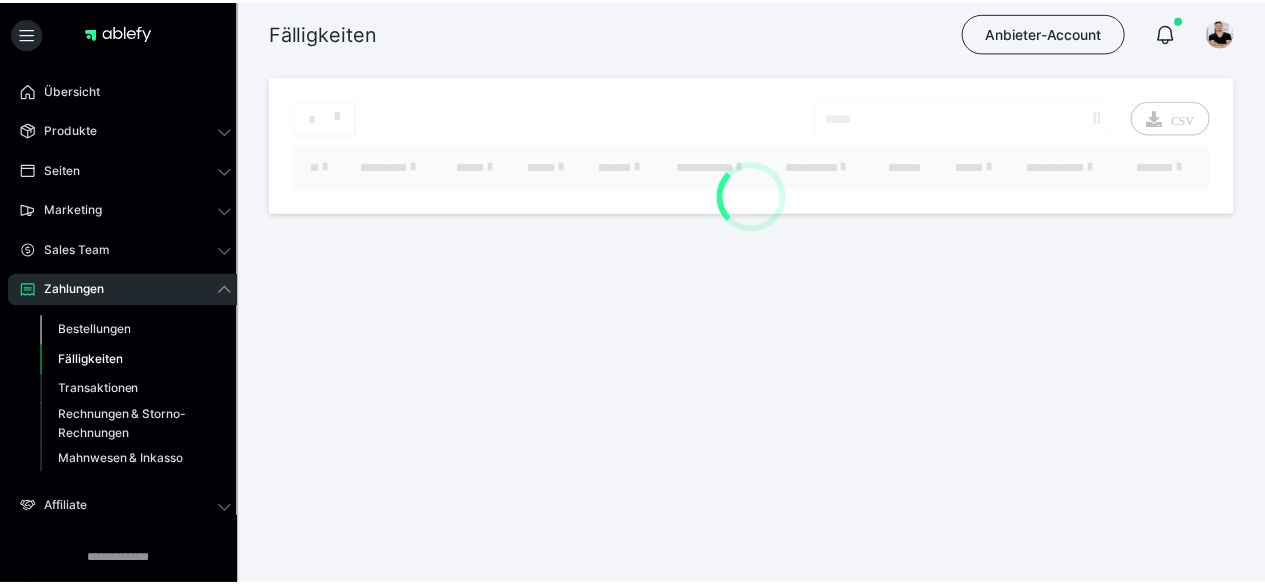 scroll, scrollTop: 0, scrollLeft: 0, axis: both 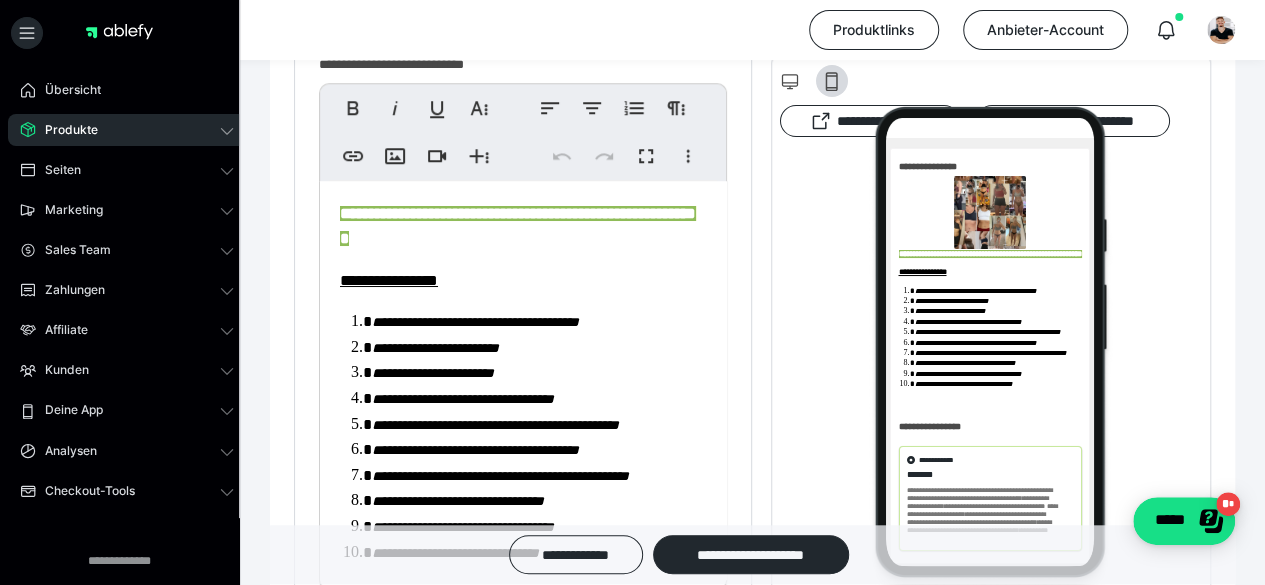click on "Produkte" at bounding box center [127, 130] 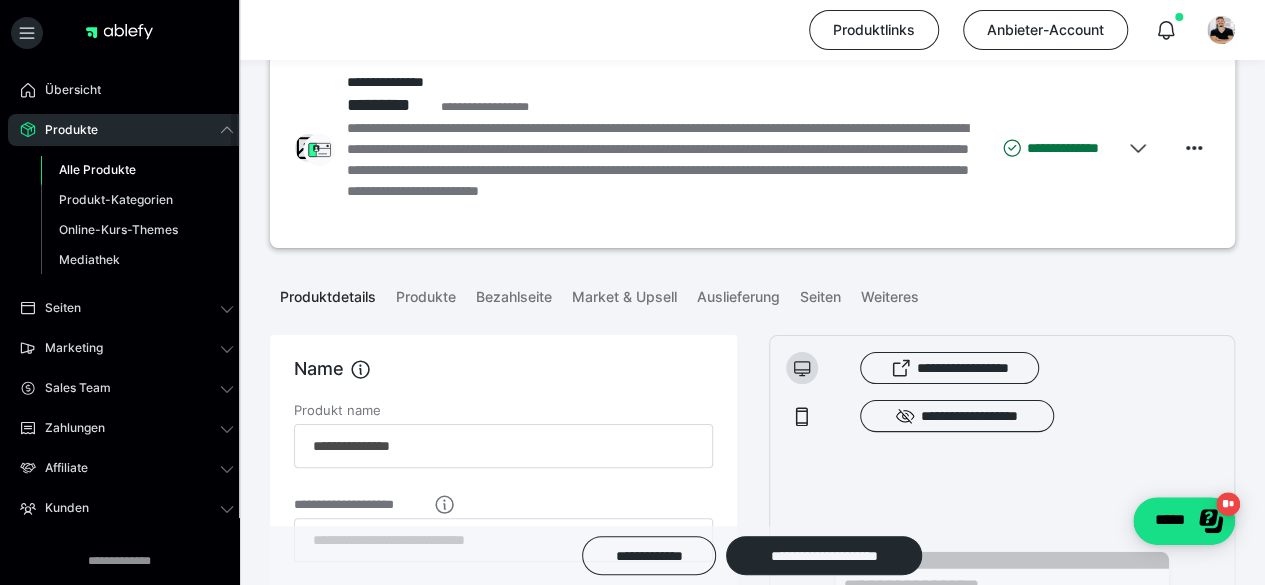 scroll, scrollTop: 0, scrollLeft: 0, axis: both 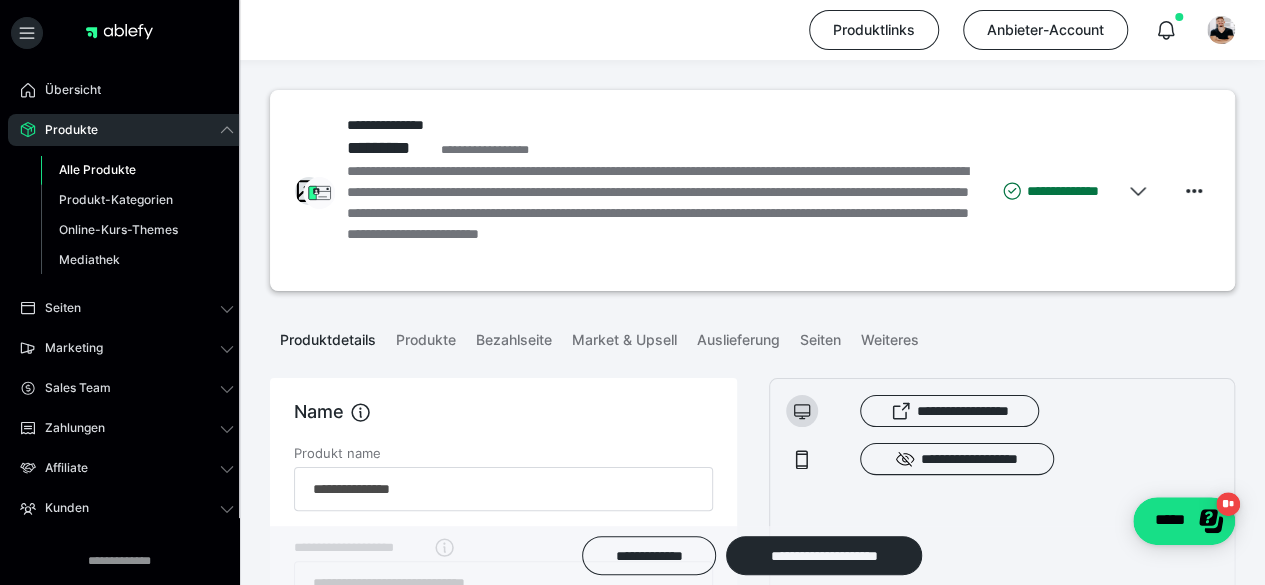 click on "Alle Produkte" at bounding box center [97, 169] 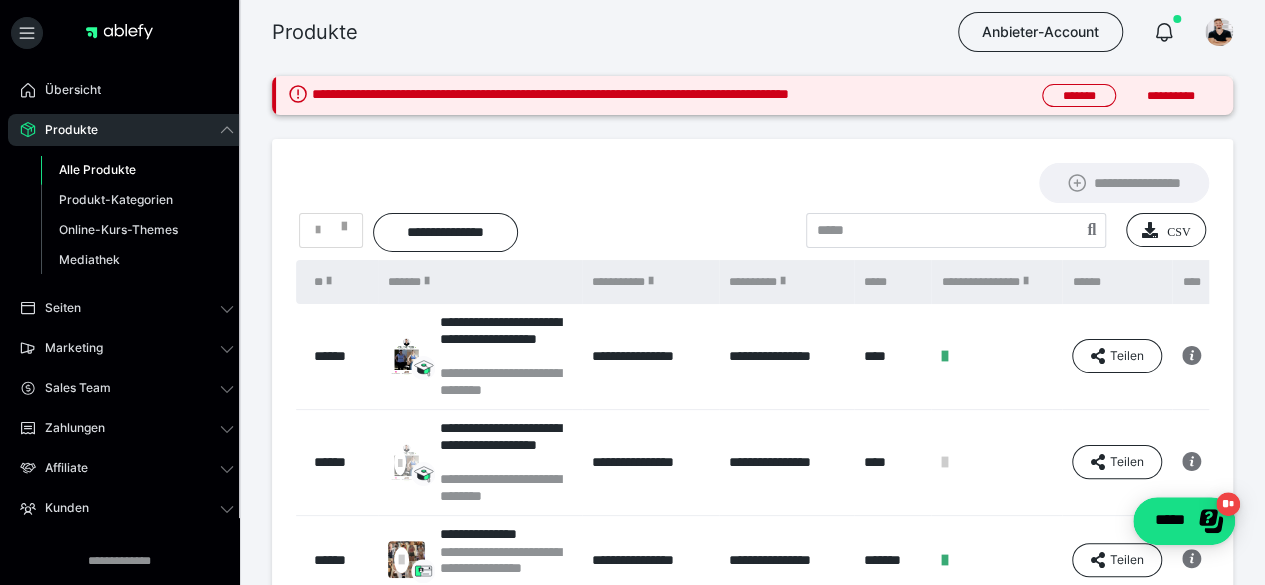 scroll, scrollTop: 876, scrollLeft: 0, axis: vertical 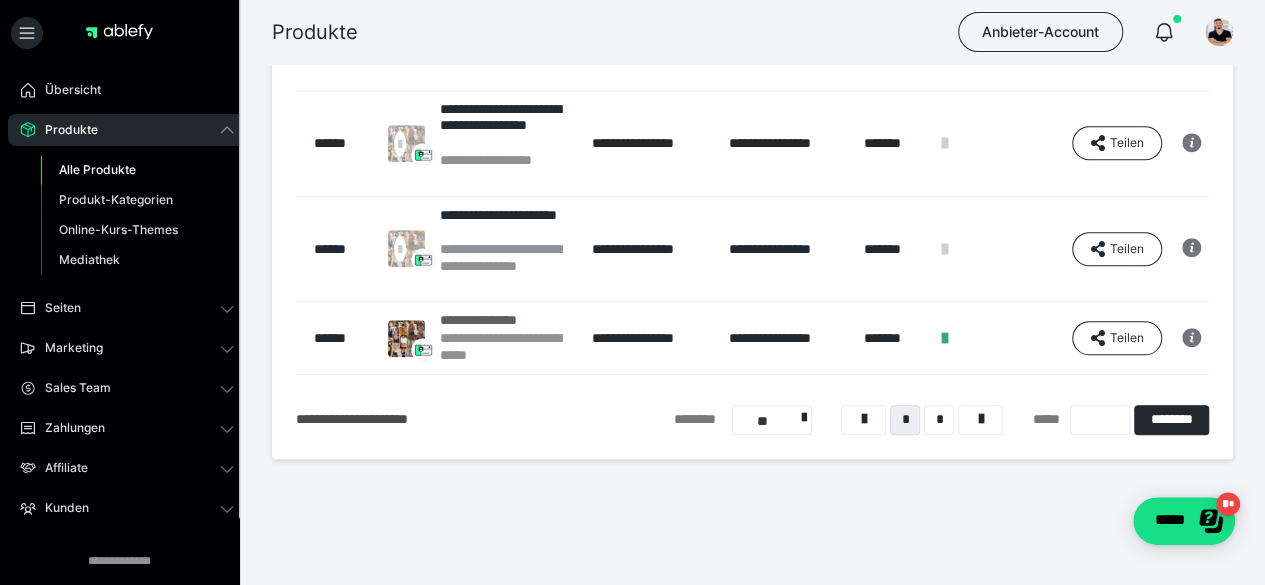 click on "**********" at bounding box center [506, 320] 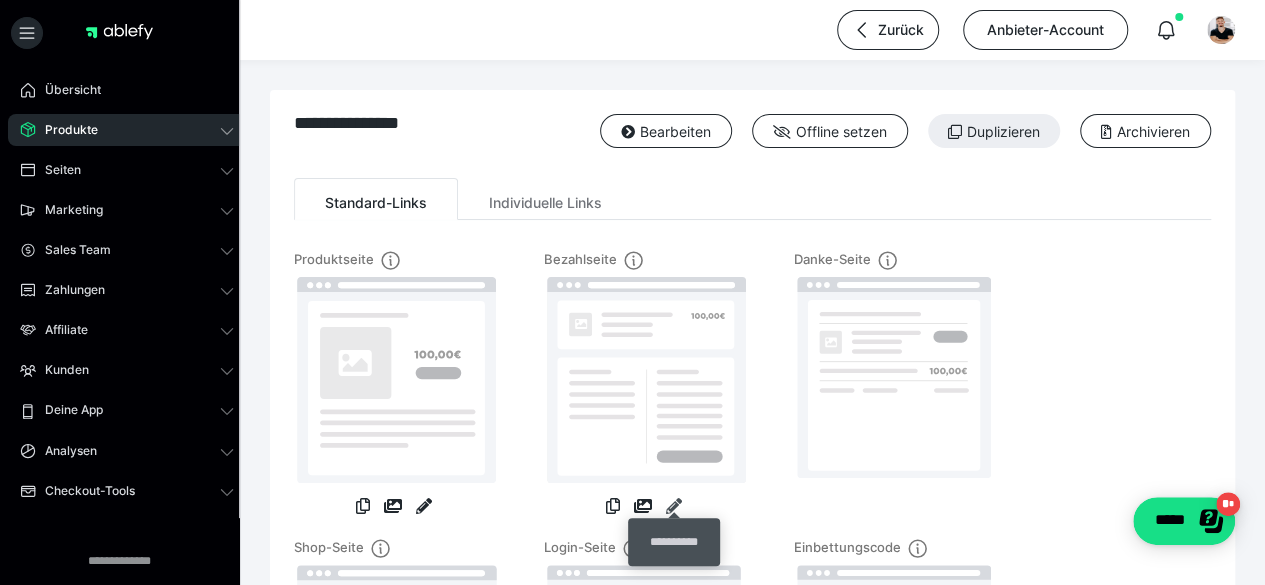 click at bounding box center [674, 506] 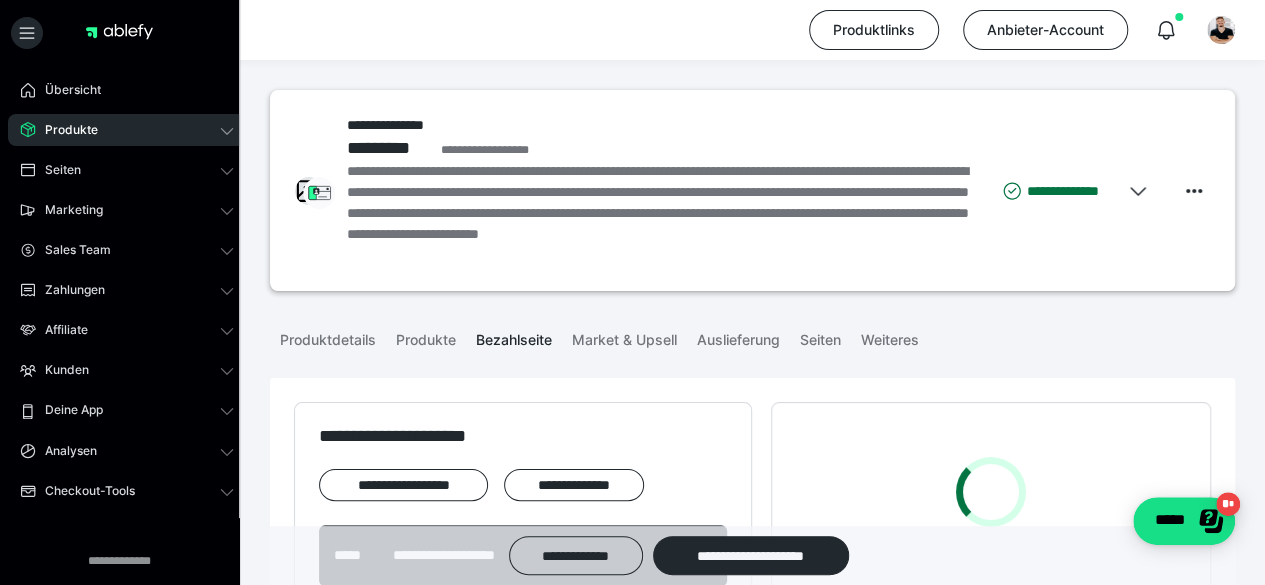 scroll, scrollTop: 450, scrollLeft: 0, axis: vertical 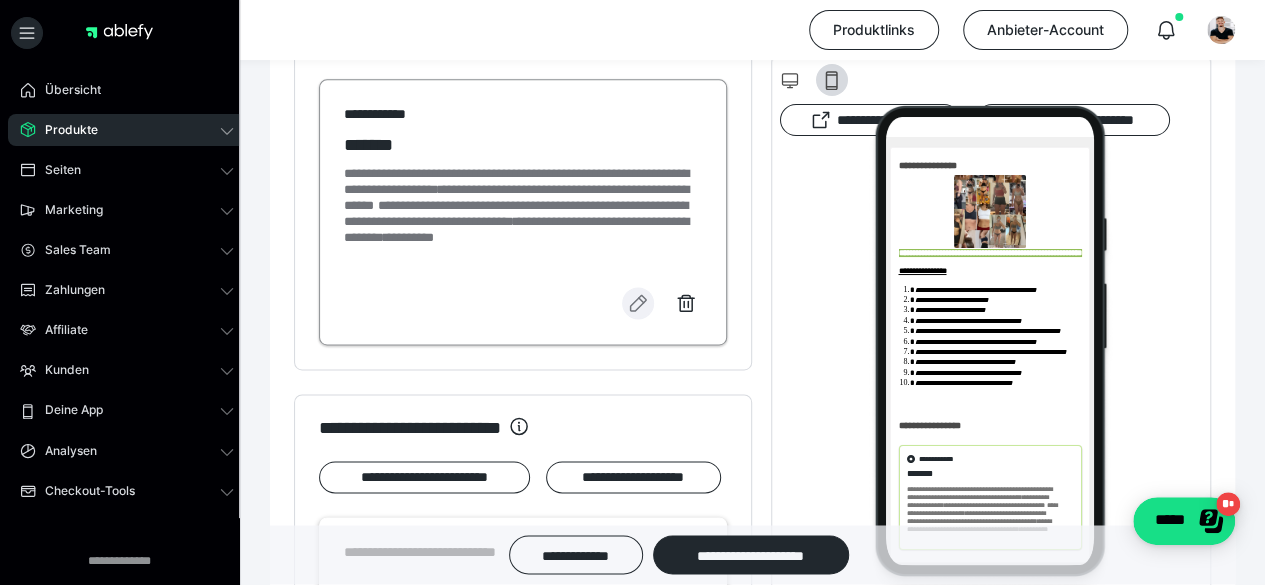 click 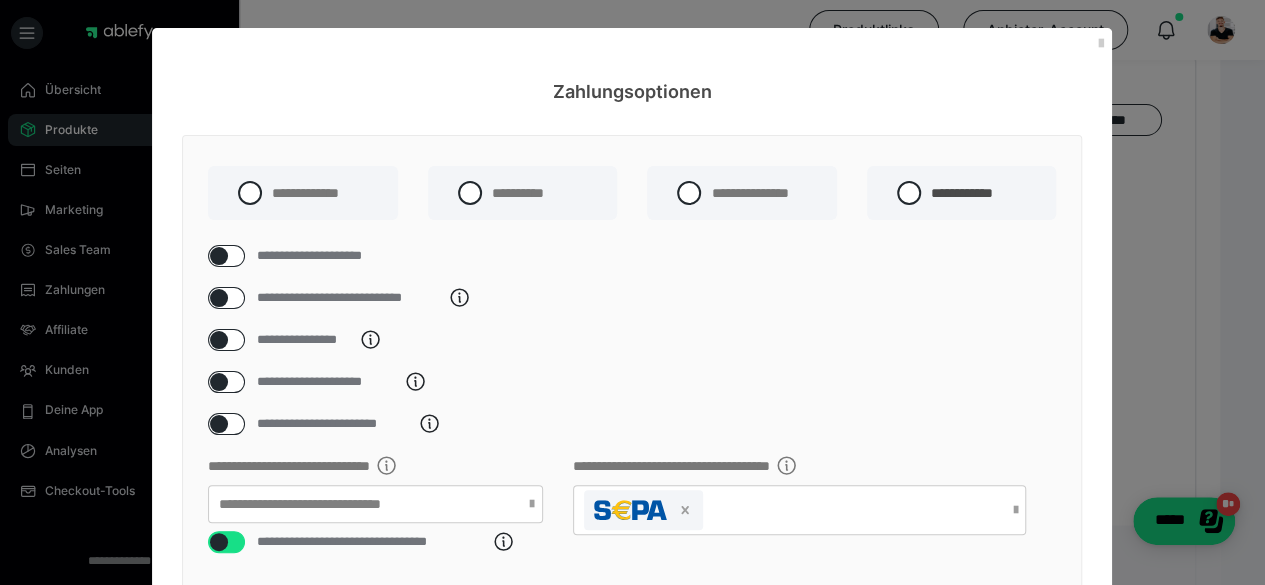 scroll, scrollTop: 144, scrollLeft: 0, axis: vertical 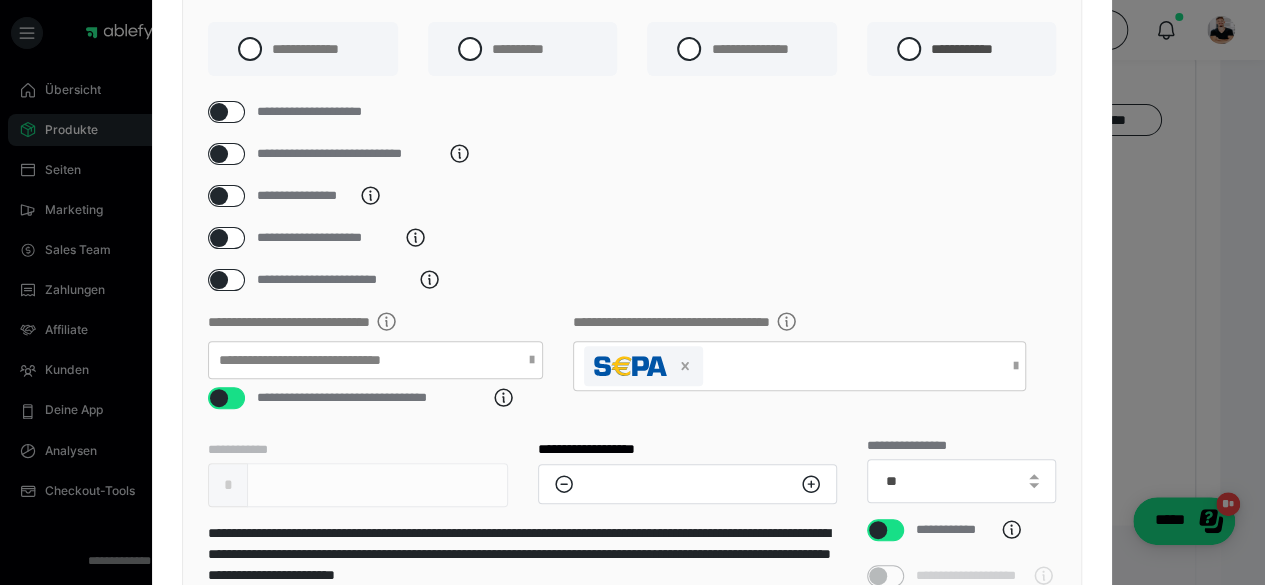 click on "**********" at bounding box center (632, 762) 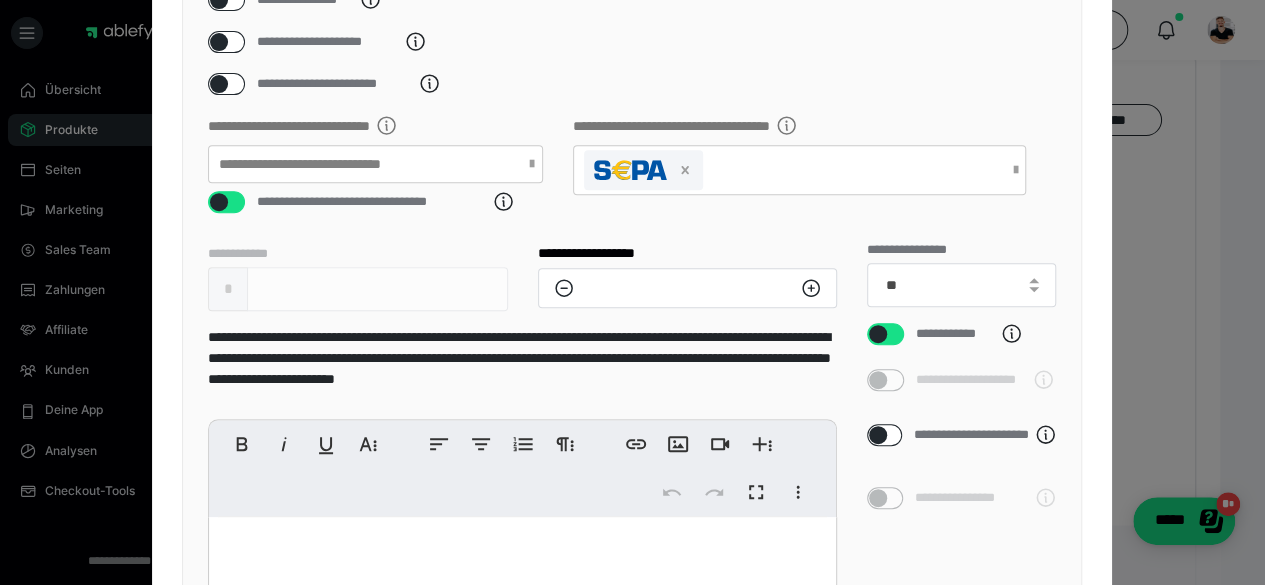 scroll, scrollTop: 339, scrollLeft: 0, axis: vertical 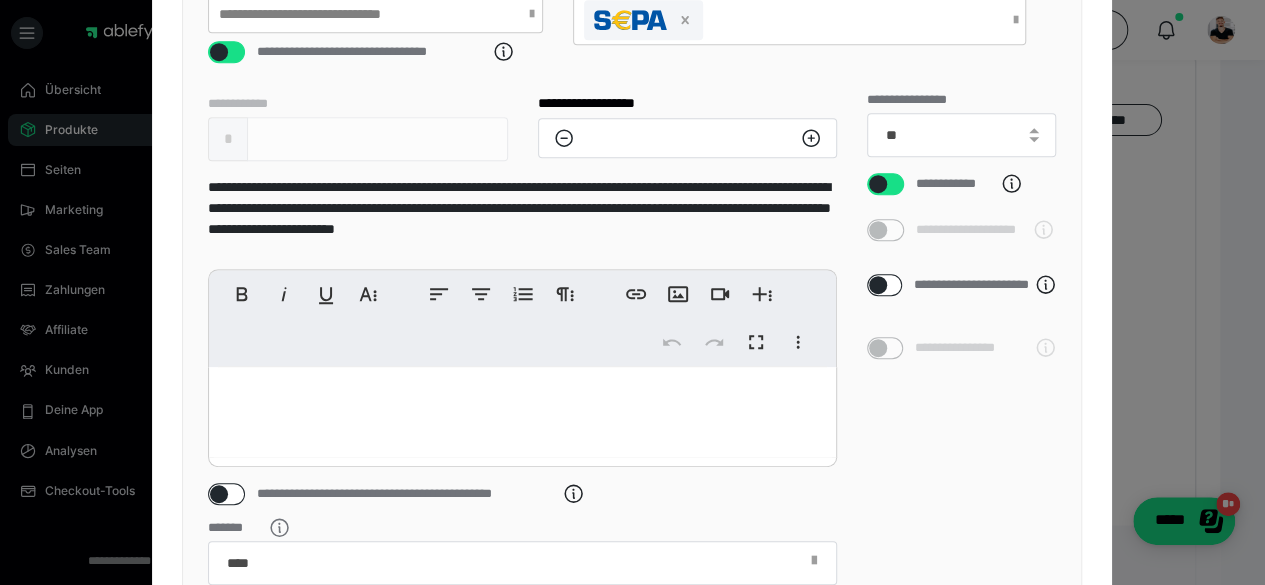click at bounding box center [878, 184] 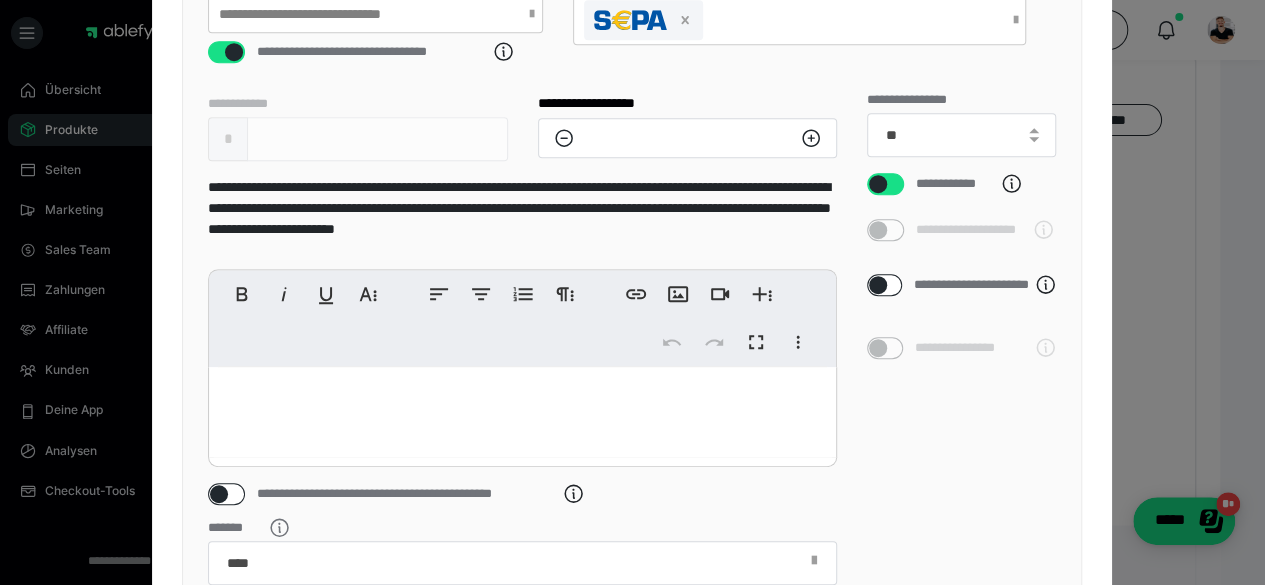 checkbox on "*****" 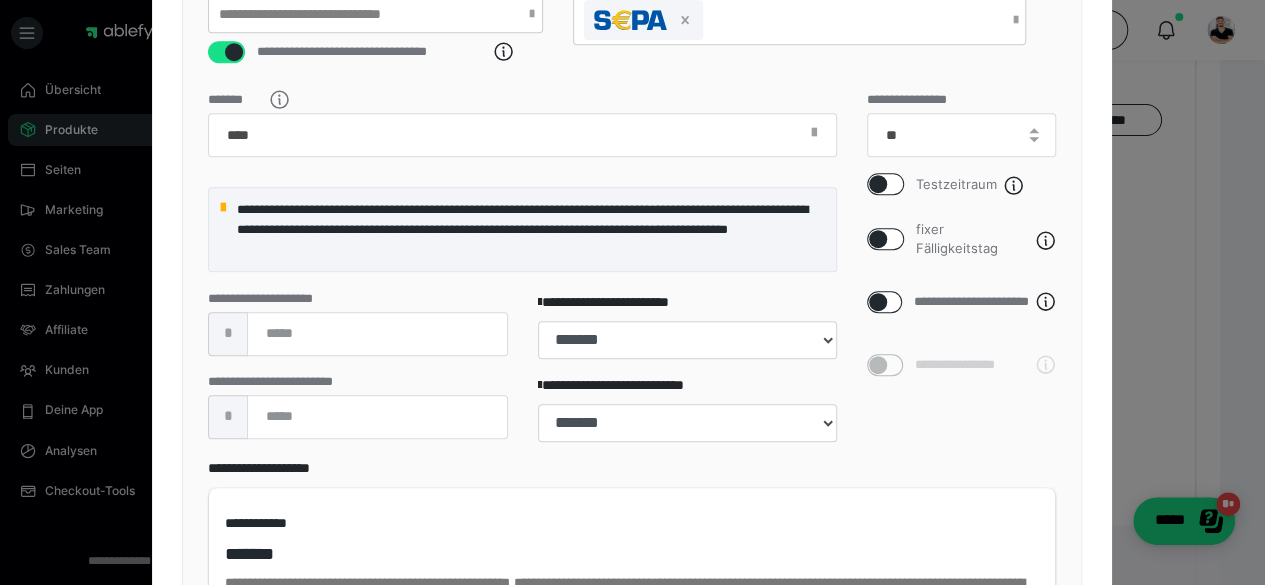 click at bounding box center (878, 184) 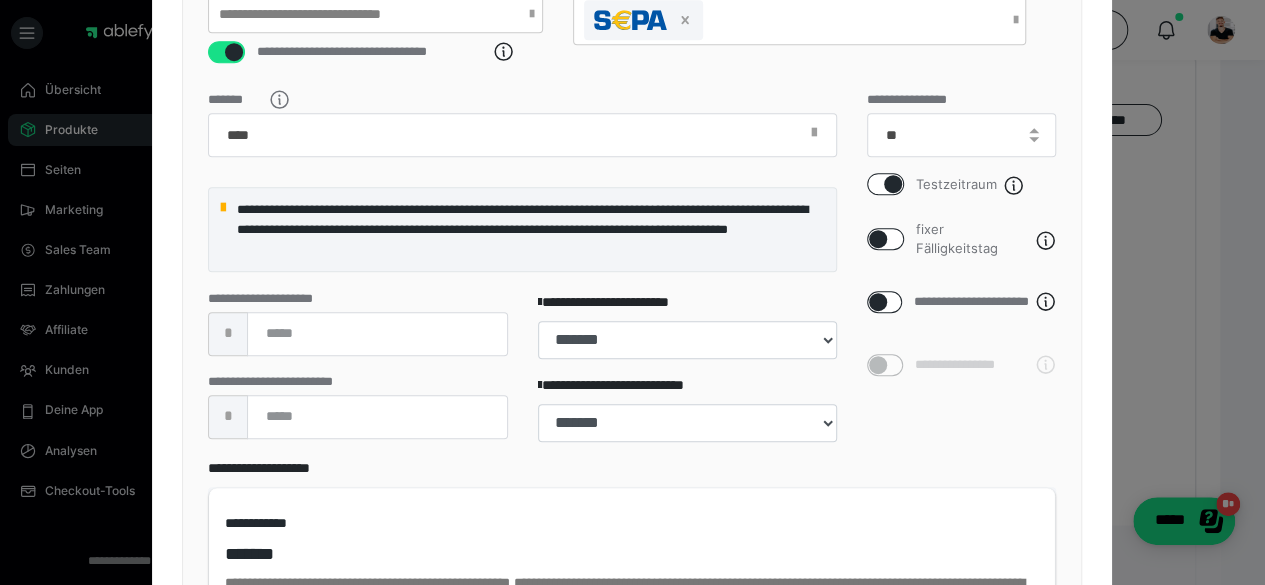 checkbox on "true" 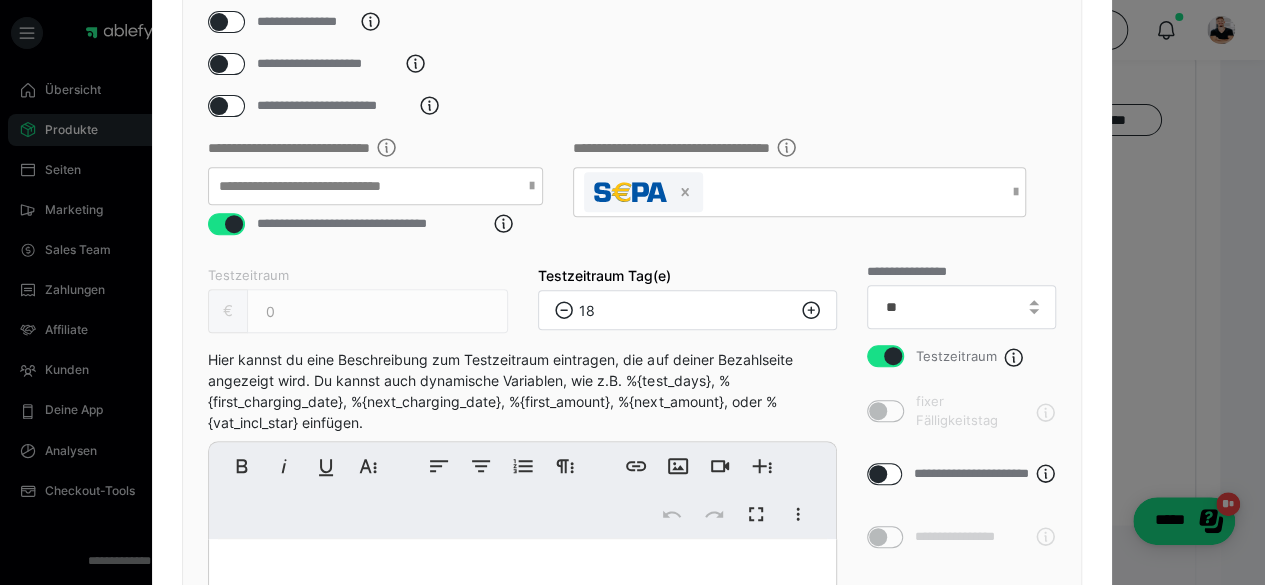 scroll, scrollTop: 0, scrollLeft: 0, axis: both 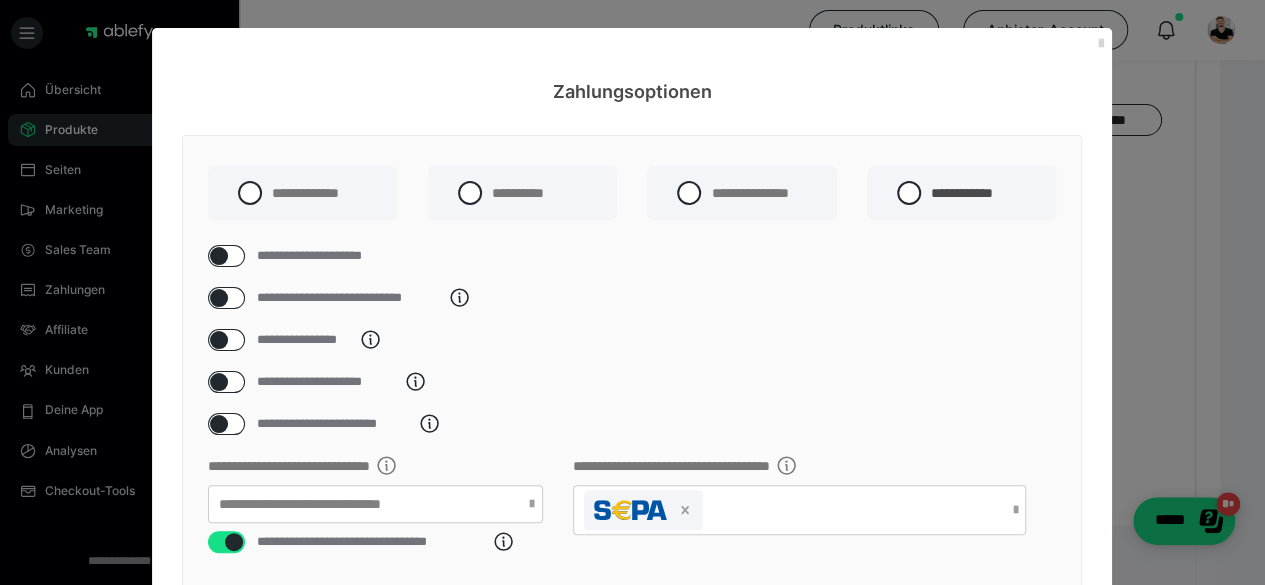 click at bounding box center [1100, 44] 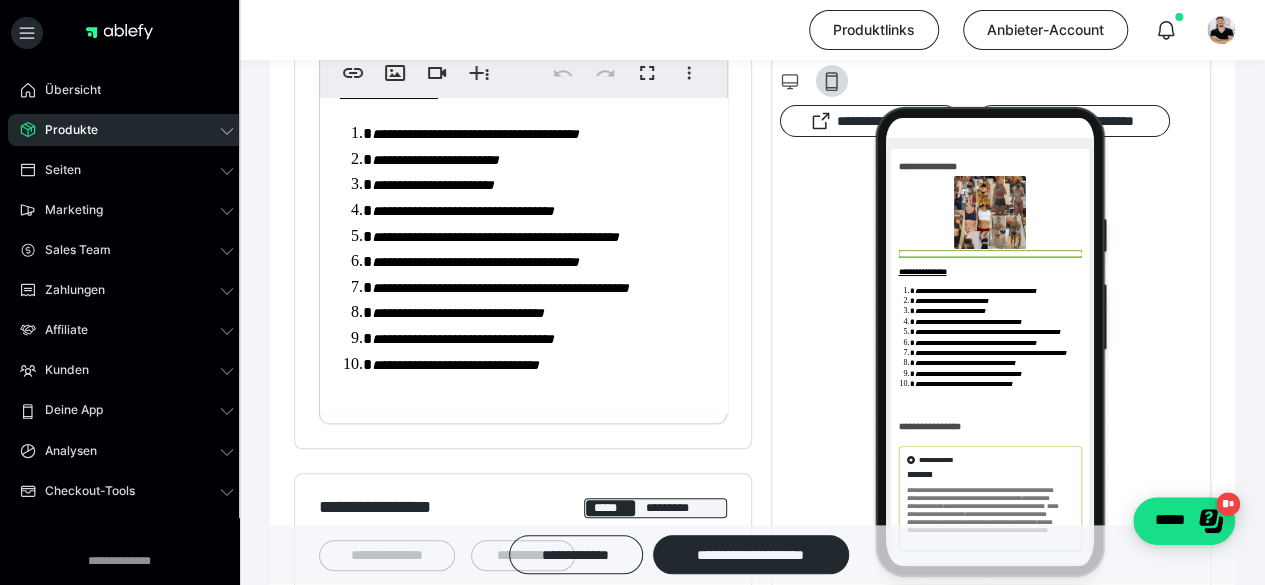 scroll, scrollTop: 819, scrollLeft: 0, axis: vertical 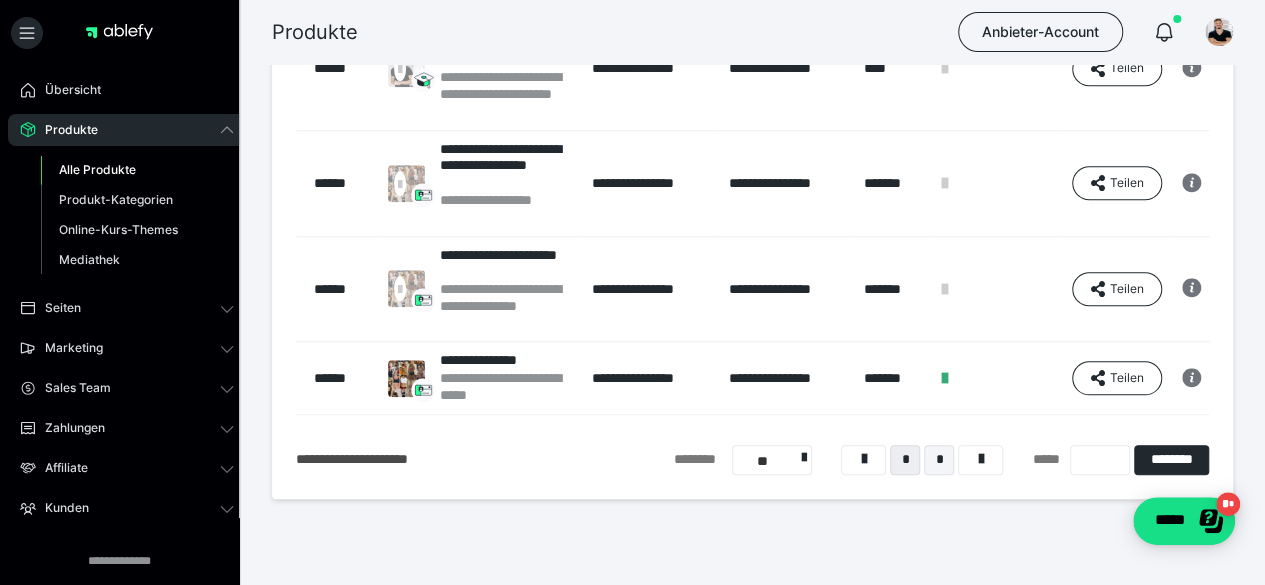click on "*" at bounding box center (939, 460) 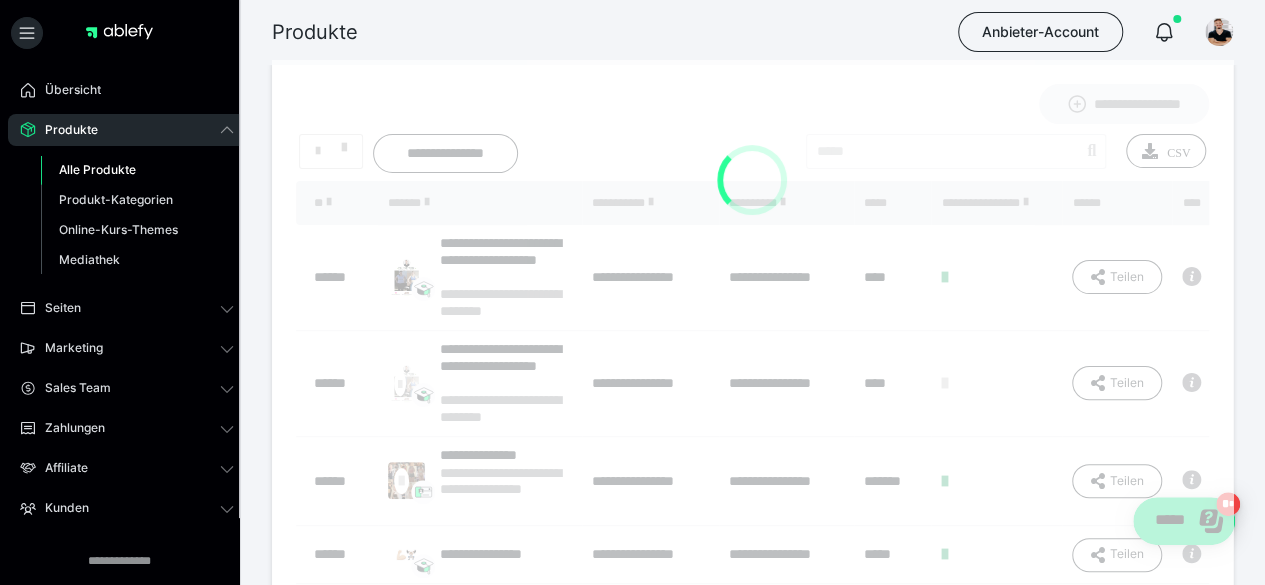 scroll, scrollTop: 72, scrollLeft: 0, axis: vertical 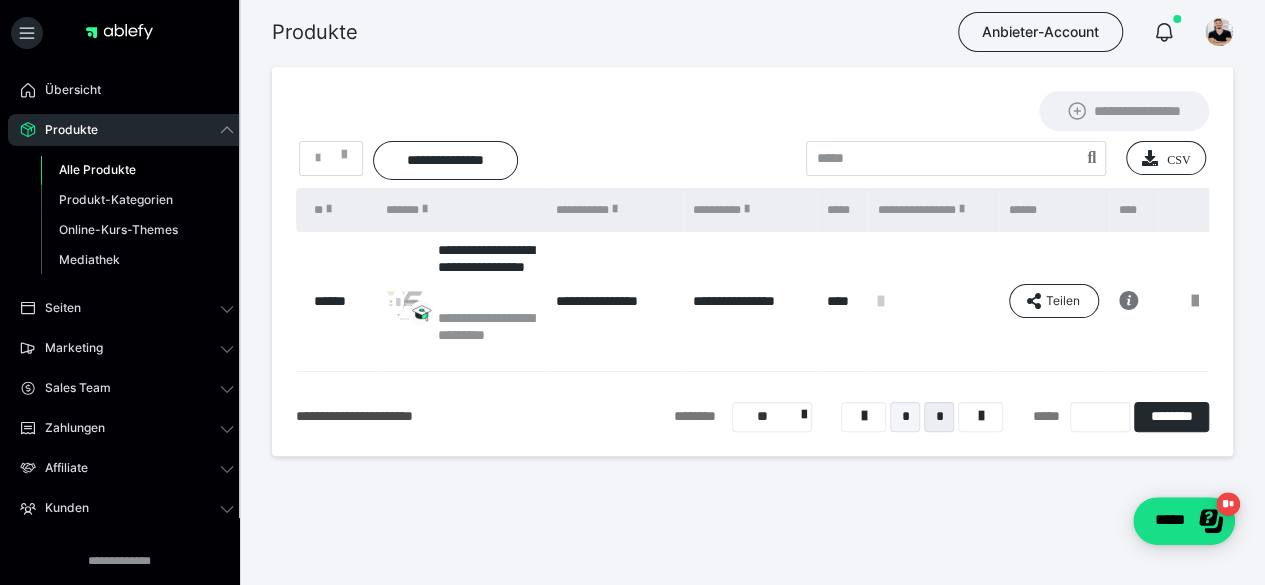 click on "*" at bounding box center [905, 417] 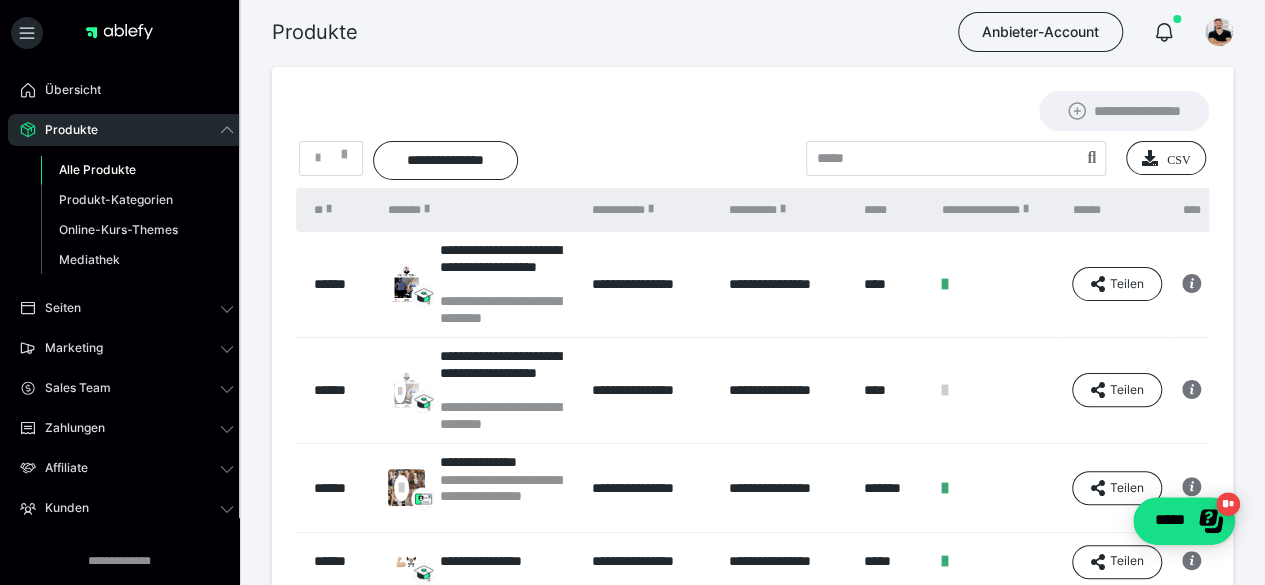scroll, scrollTop: 876, scrollLeft: 0, axis: vertical 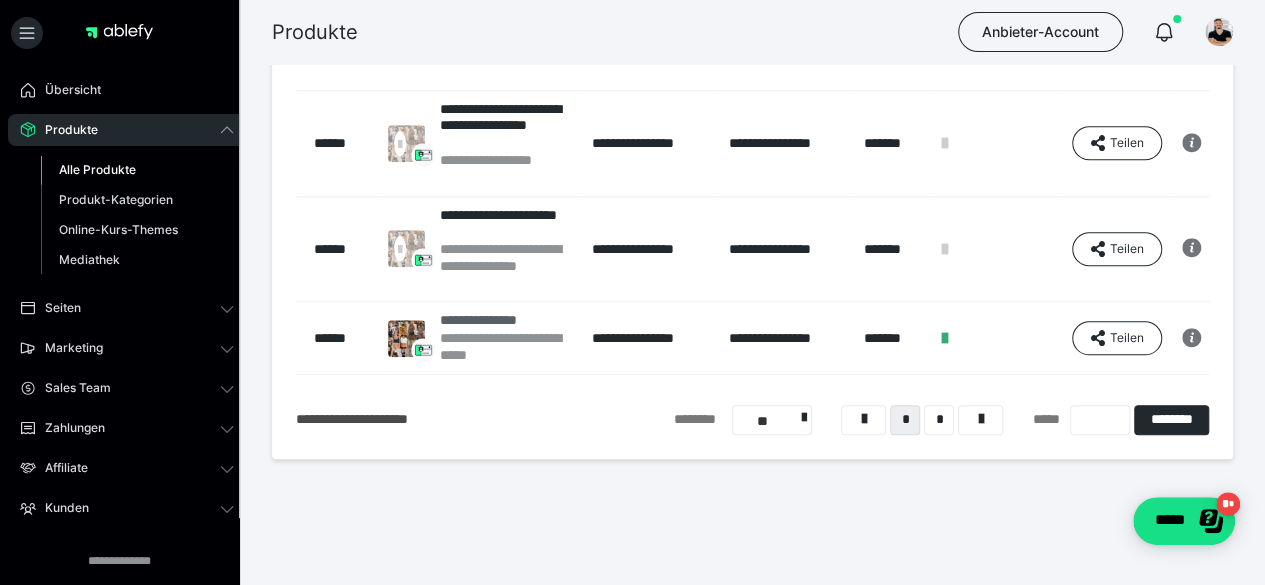 click on "**********" at bounding box center [506, 320] 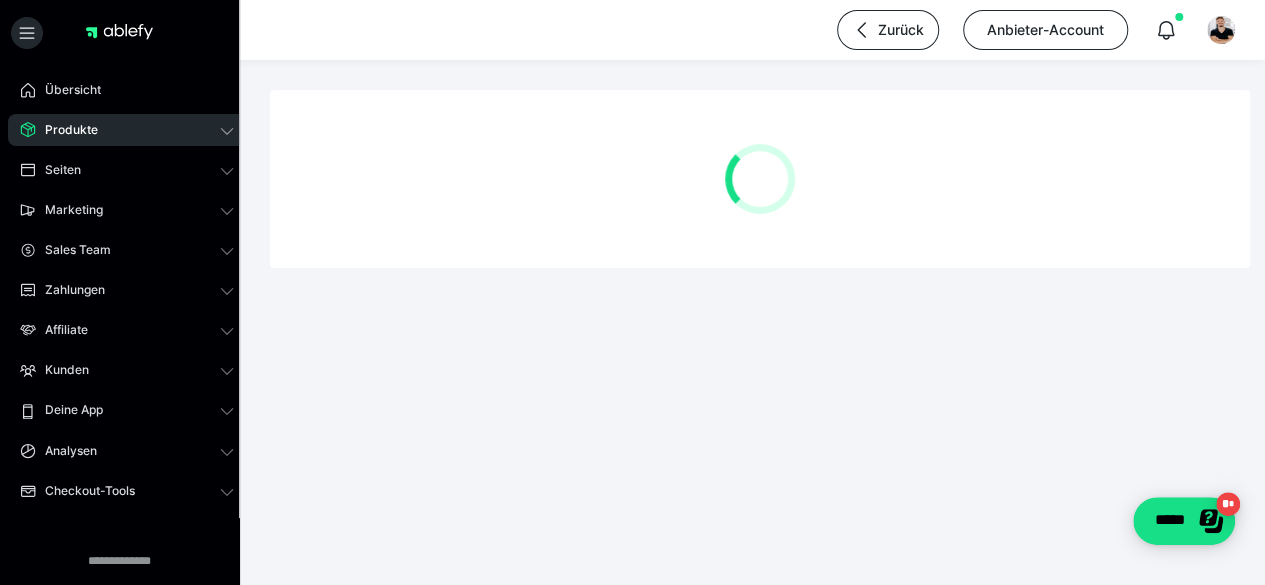 scroll, scrollTop: 0, scrollLeft: 0, axis: both 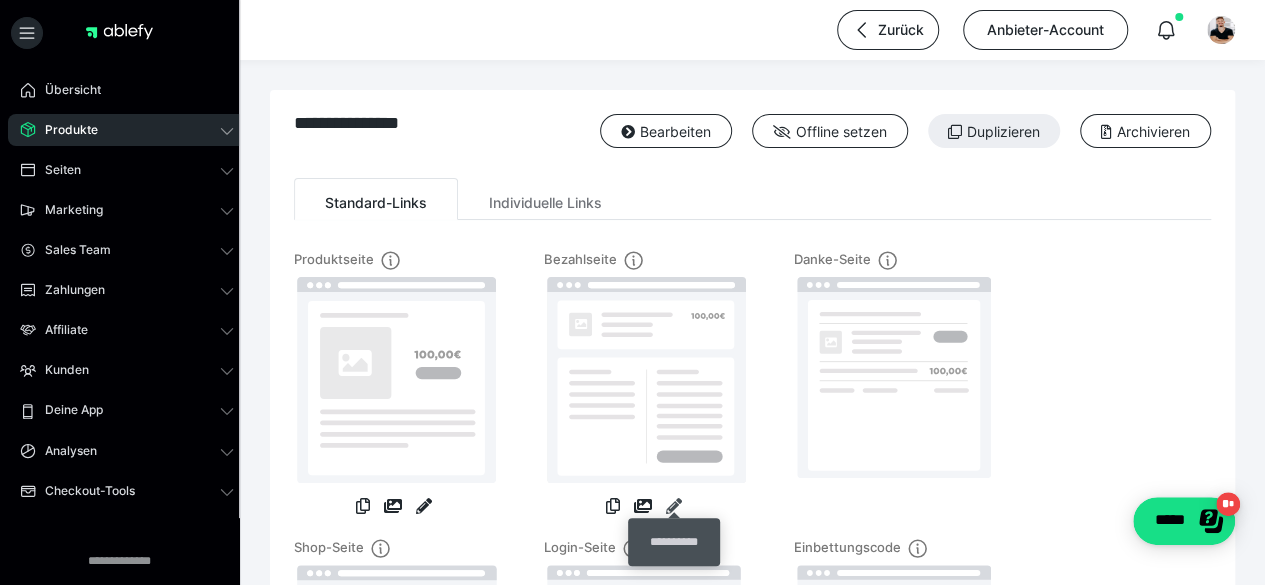 click at bounding box center (674, 506) 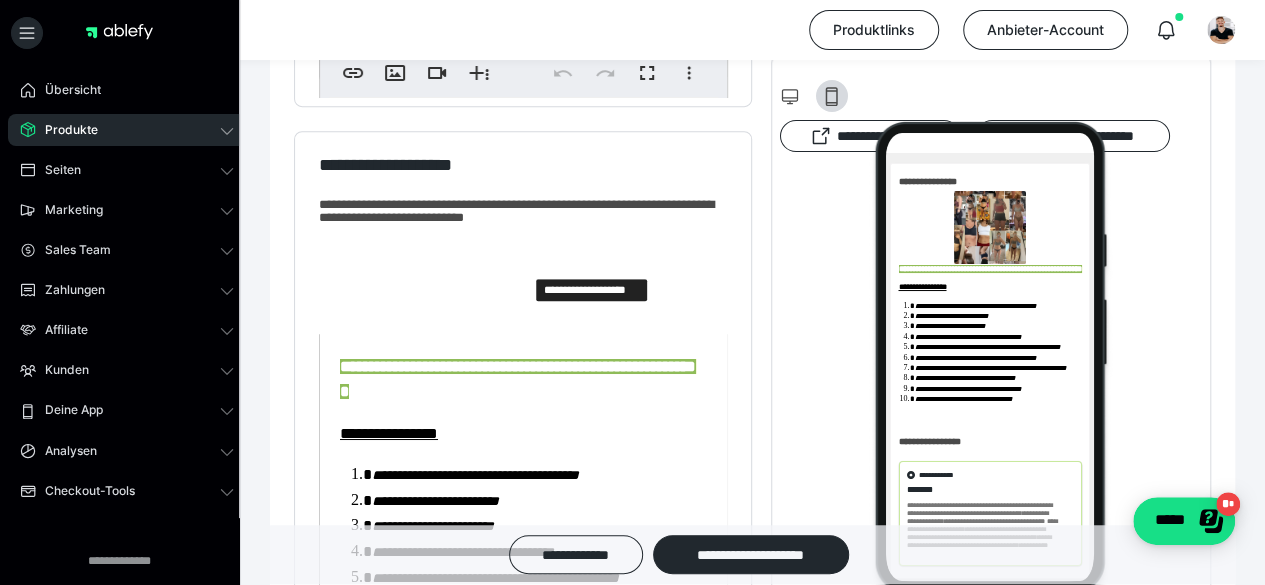 scroll, scrollTop: 867, scrollLeft: 0, axis: vertical 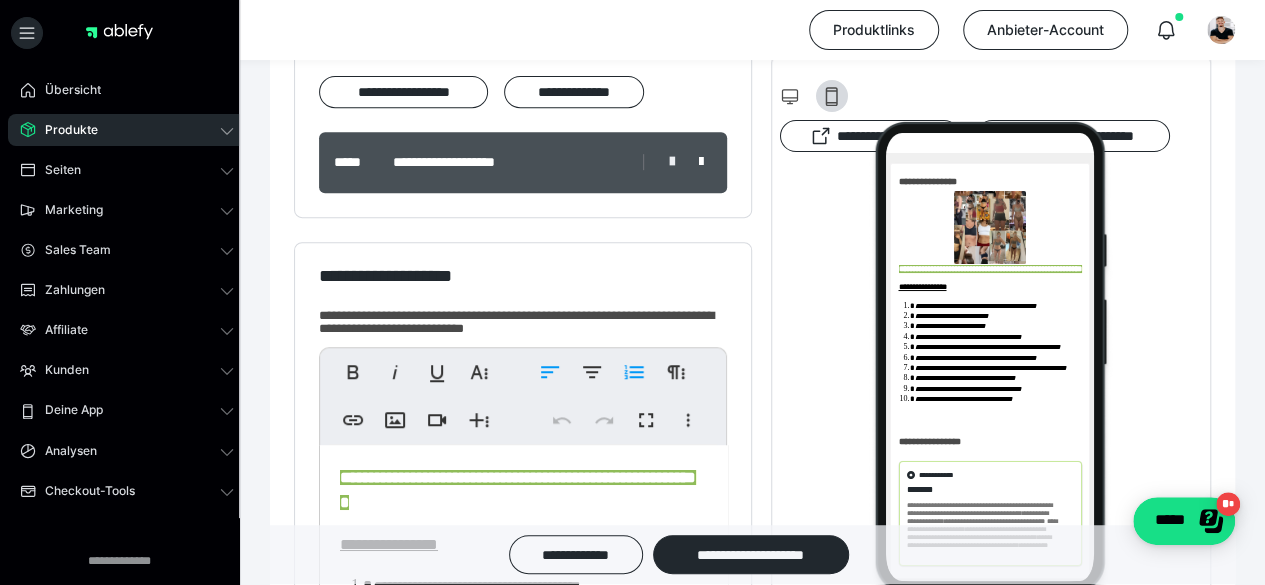 click at bounding box center (671, 162) 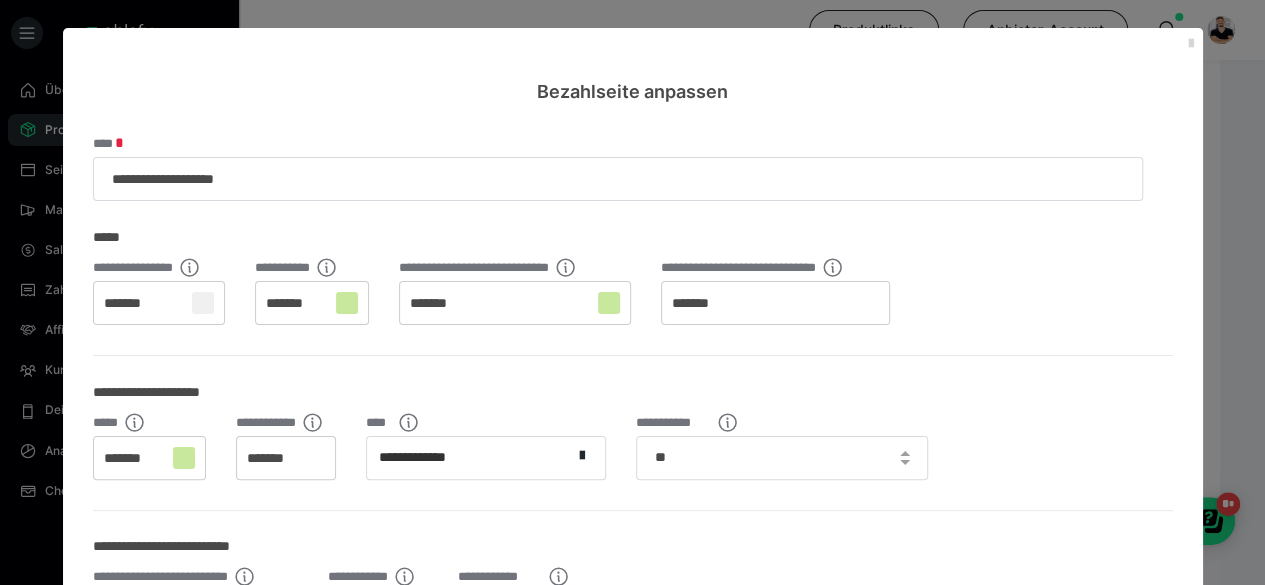 click at bounding box center [1191, 44] 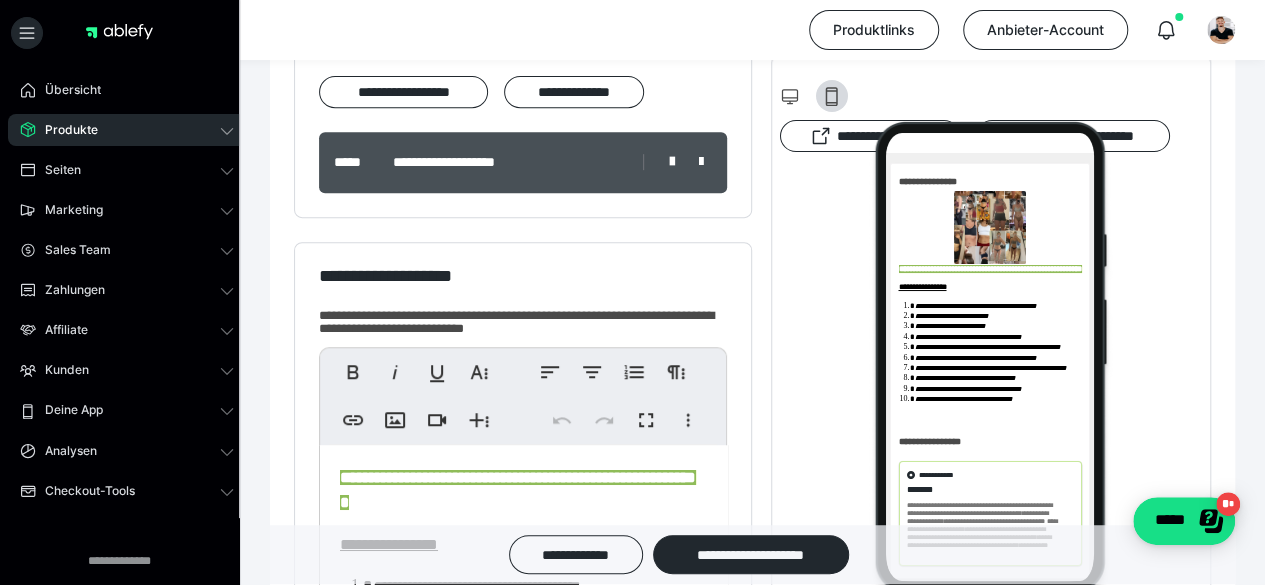 scroll, scrollTop: 0, scrollLeft: 0, axis: both 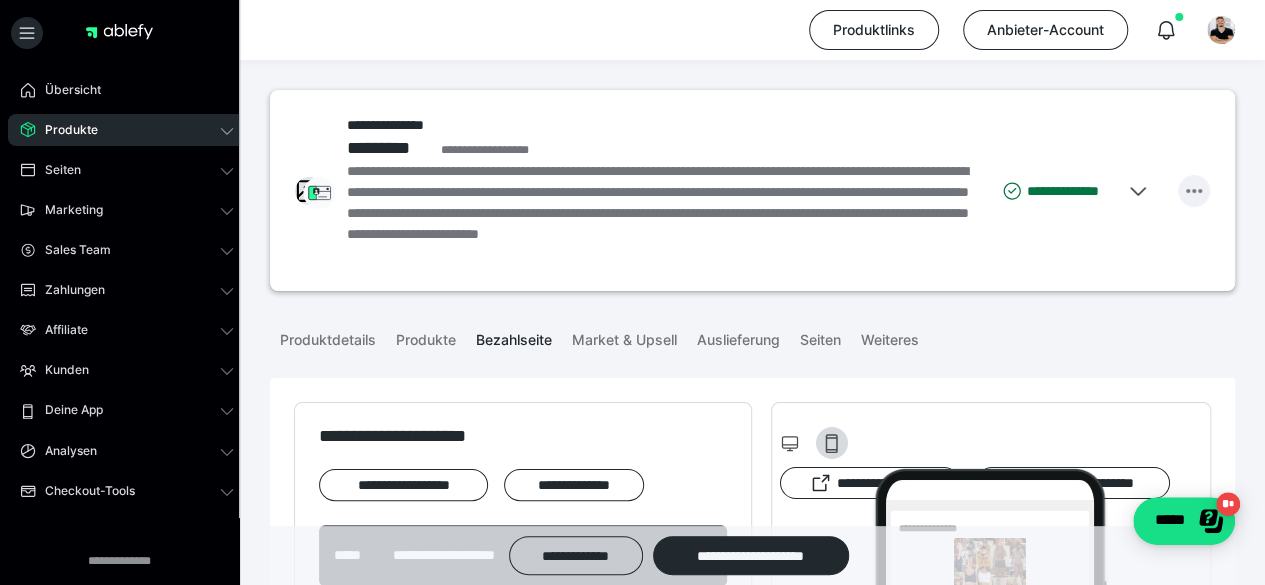 click 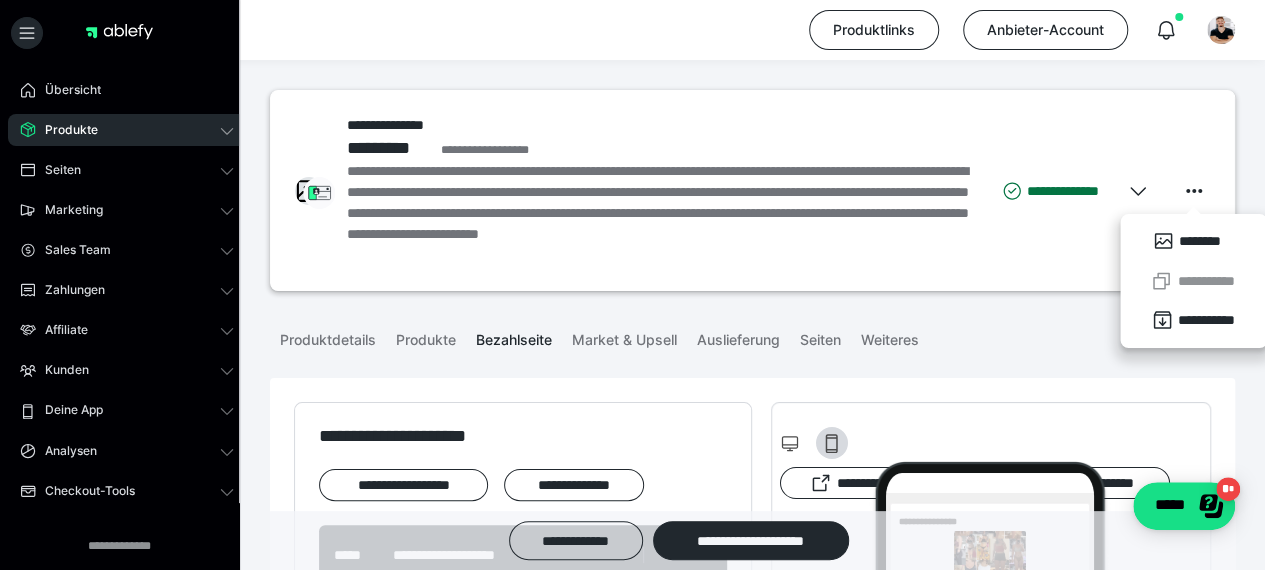 click on "Produktdetails Produkte Bezahlseite Market & Upsell Auslieferung Seiten Weiteres" at bounding box center (752, 338) 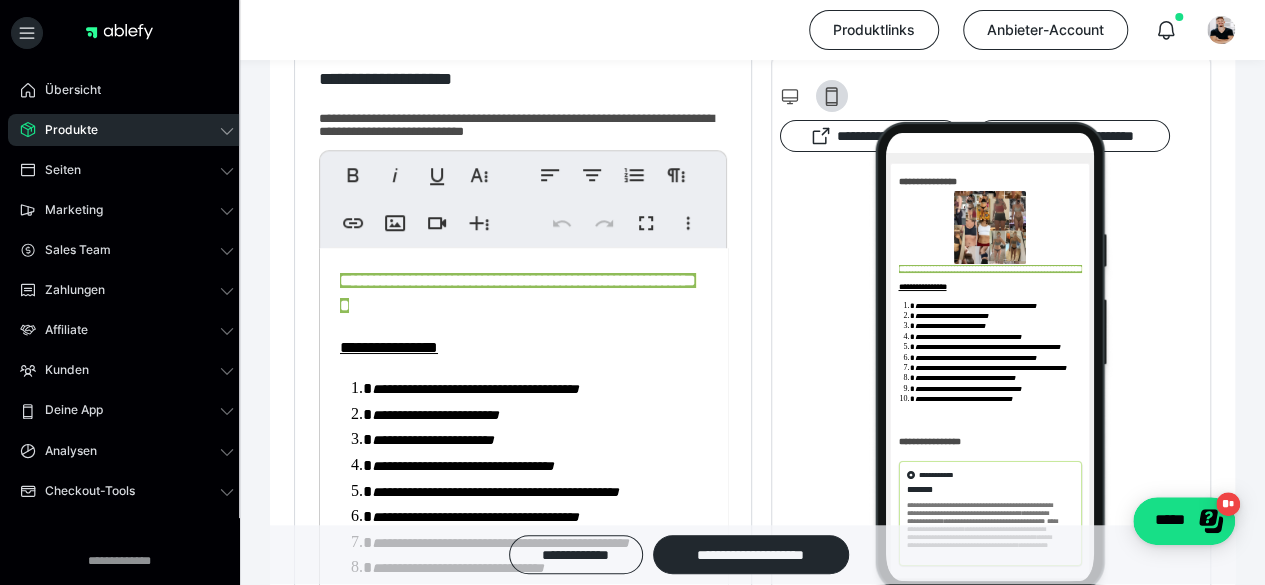 scroll, scrollTop: 592, scrollLeft: 0, axis: vertical 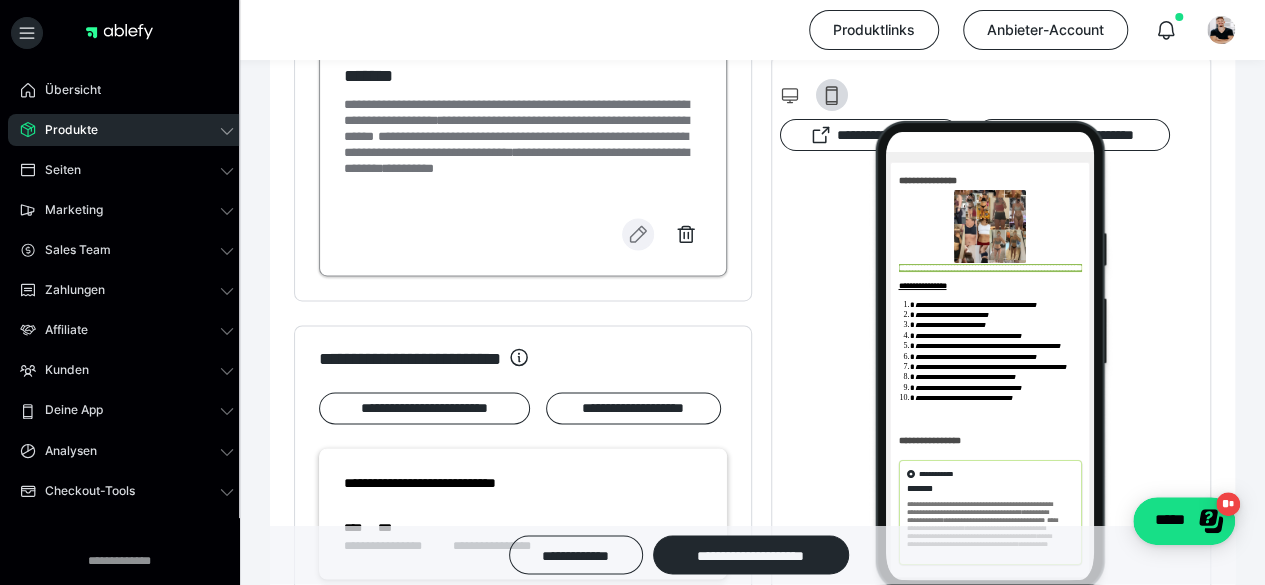 click 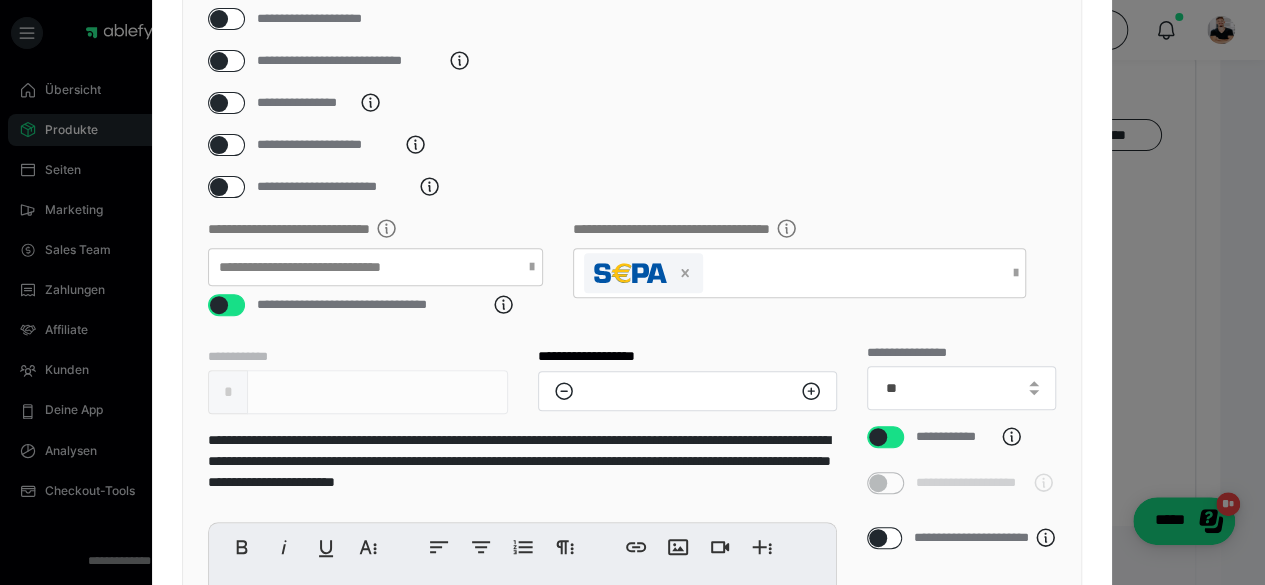 scroll, scrollTop: 0, scrollLeft: 0, axis: both 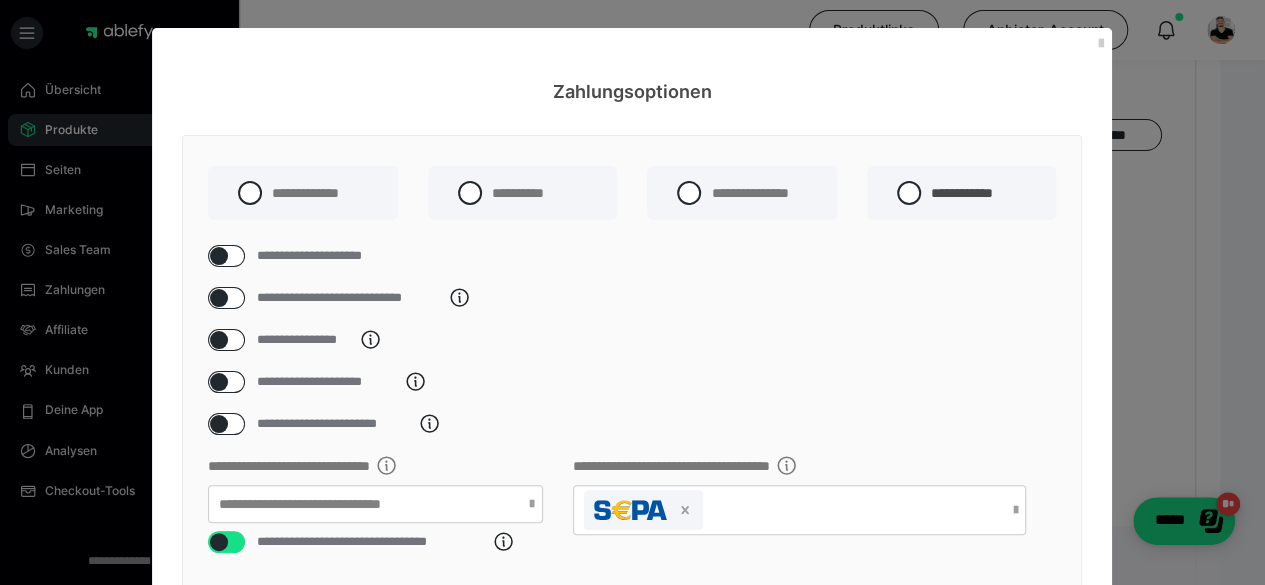 click on "**********" at bounding box center [303, 193] 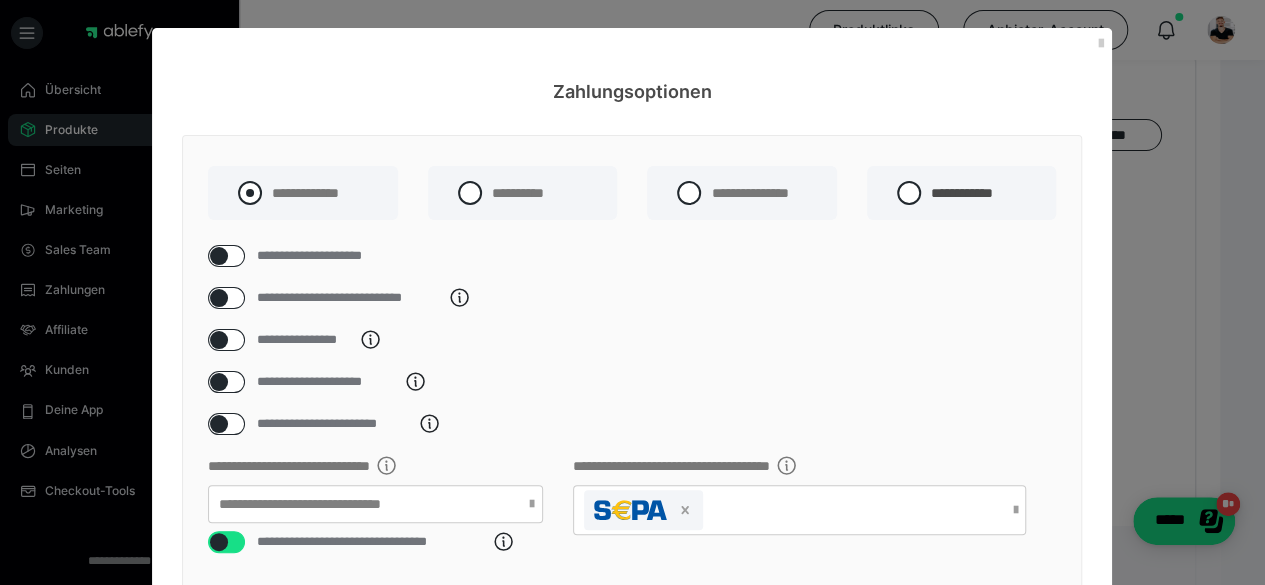 click at bounding box center [250, 193] 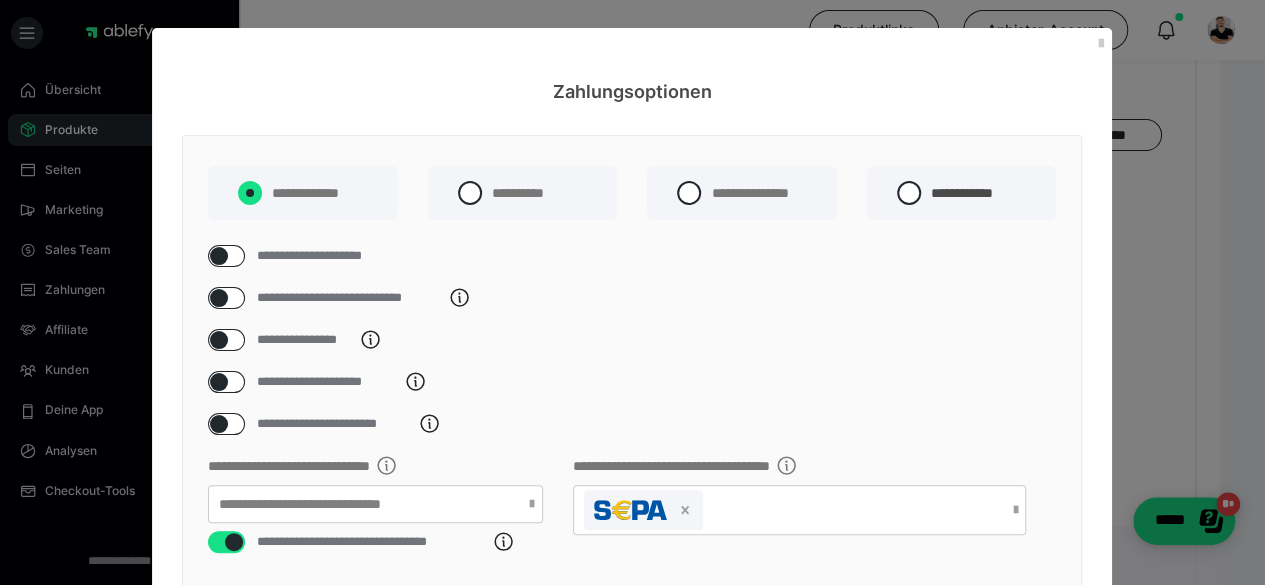 radio on "****" 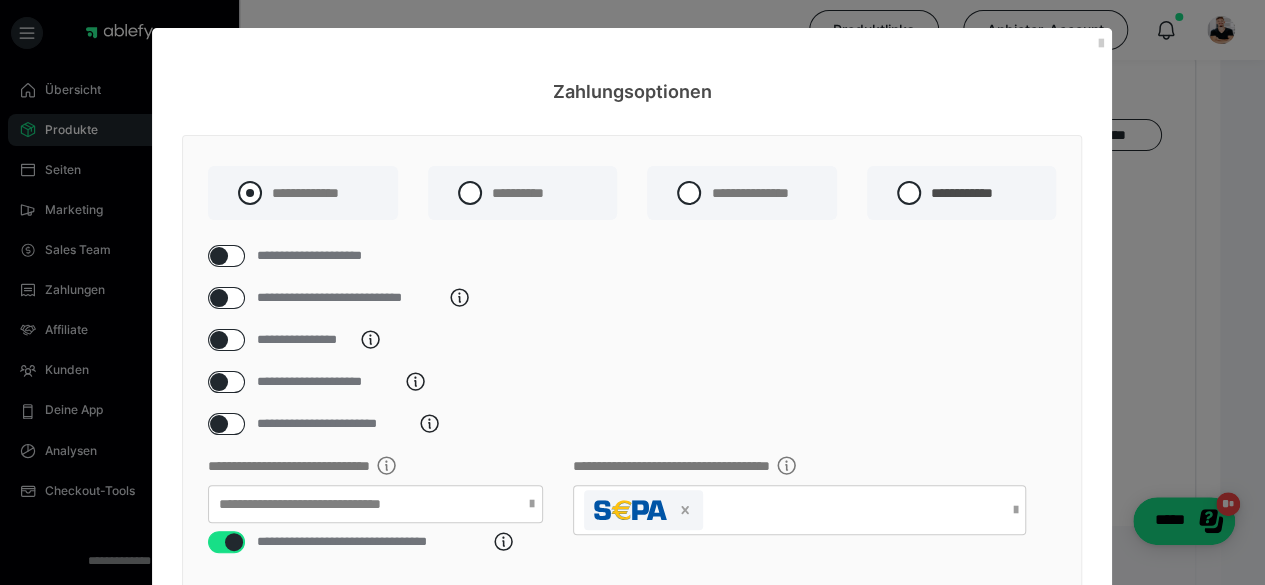radio on "*****" 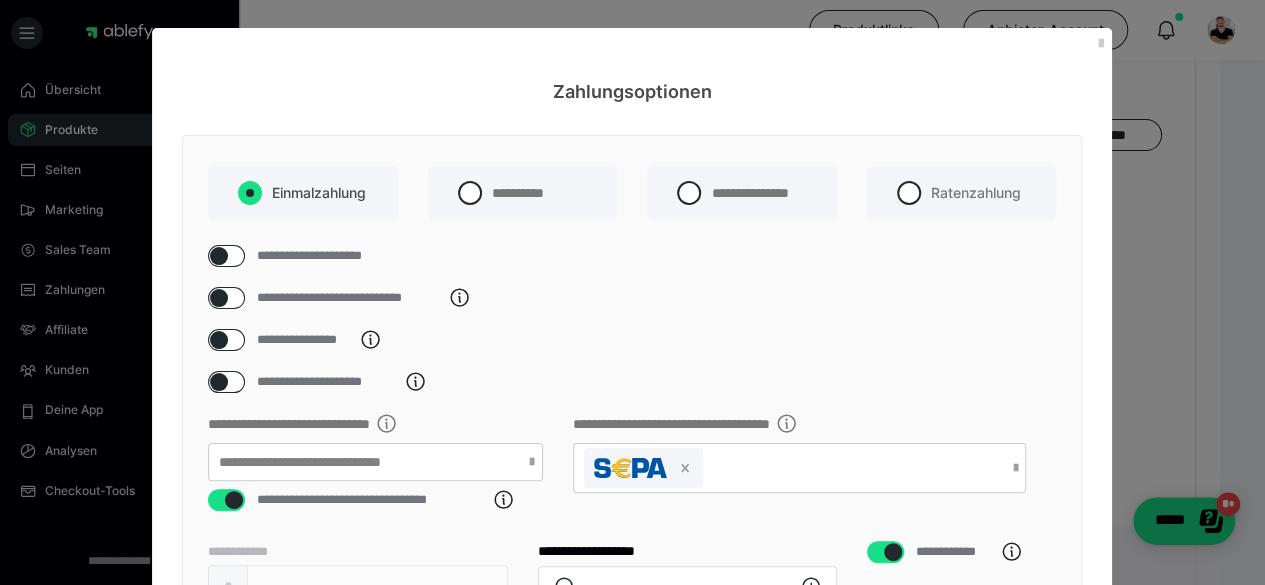 scroll, scrollTop: 409, scrollLeft: 0, axis: vertical 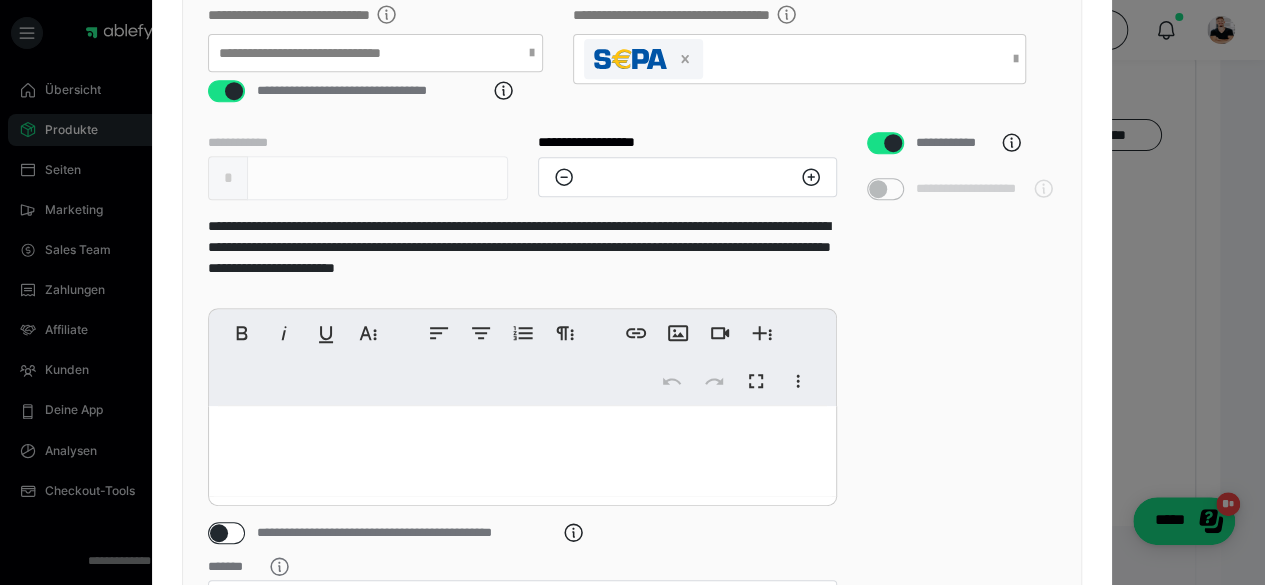 click at bounding box center (885, 143) 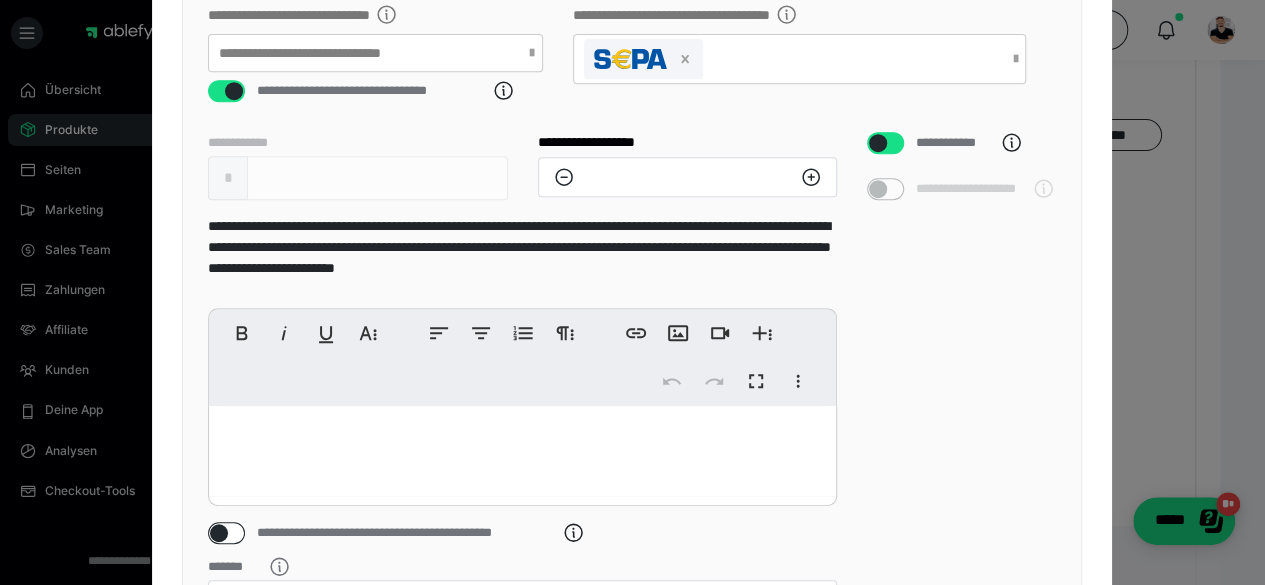 checkbox on "*****" 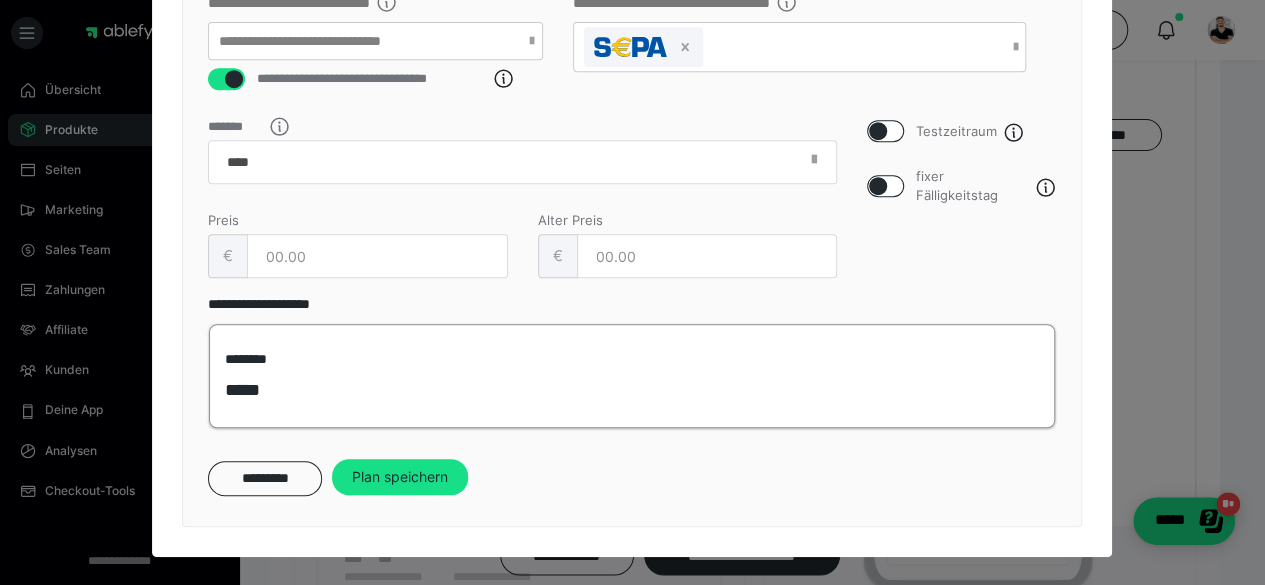 scroll, scrollTop: 440, scrollLeft: 0, axis: vertical 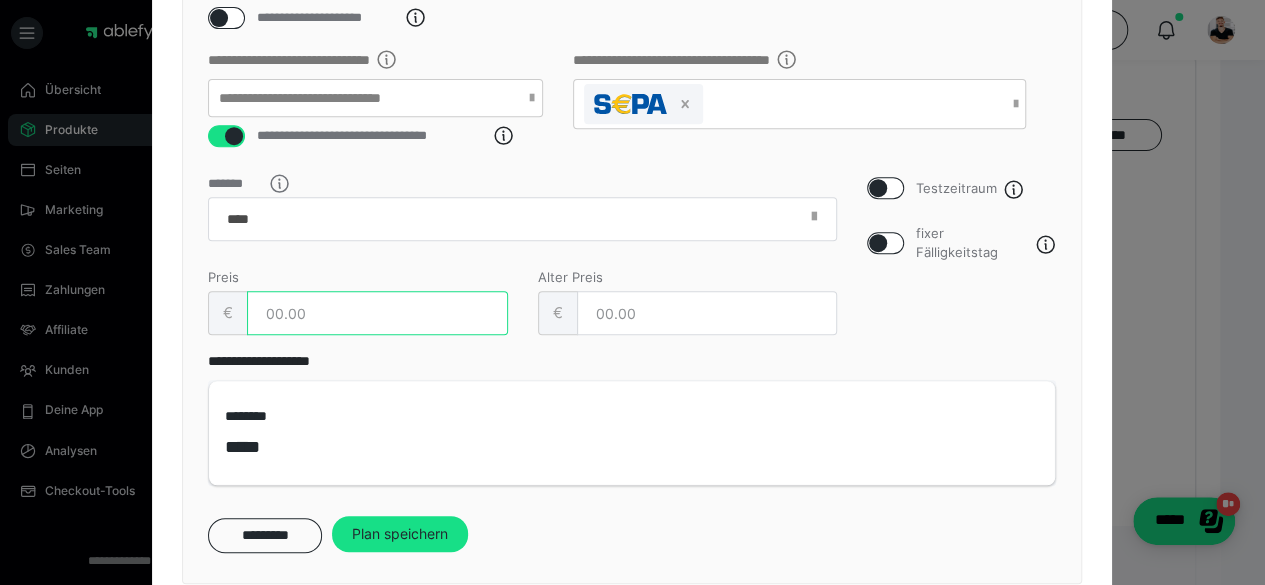click at bounding box center (377, 313) 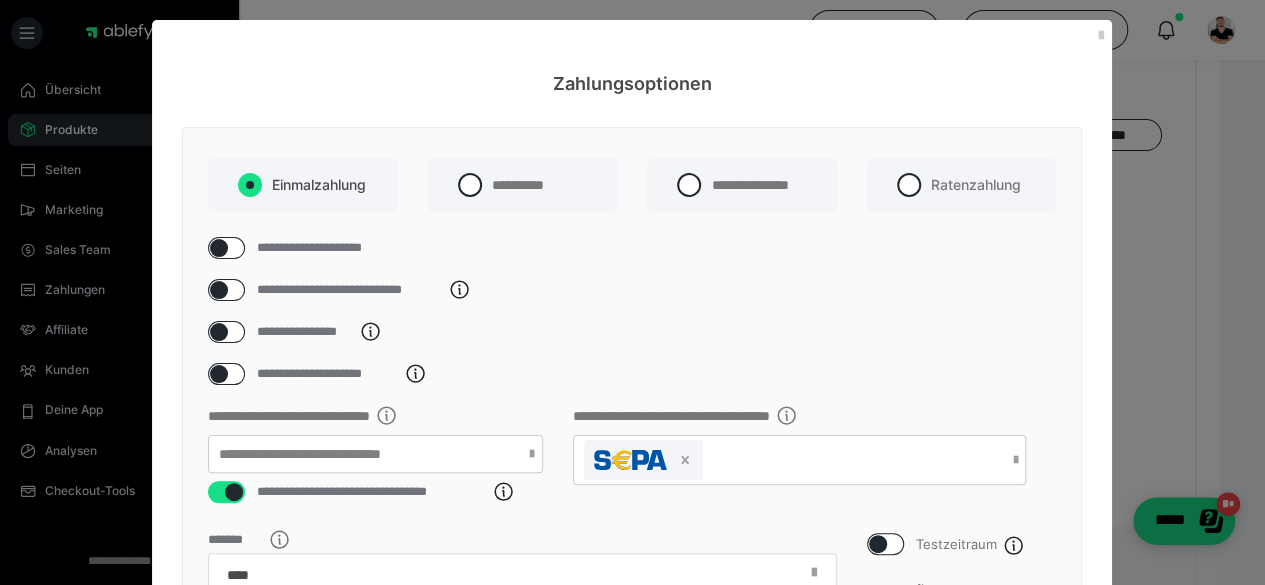 scroll, scrollTop: 0, scrollLeft: 0, axis: both 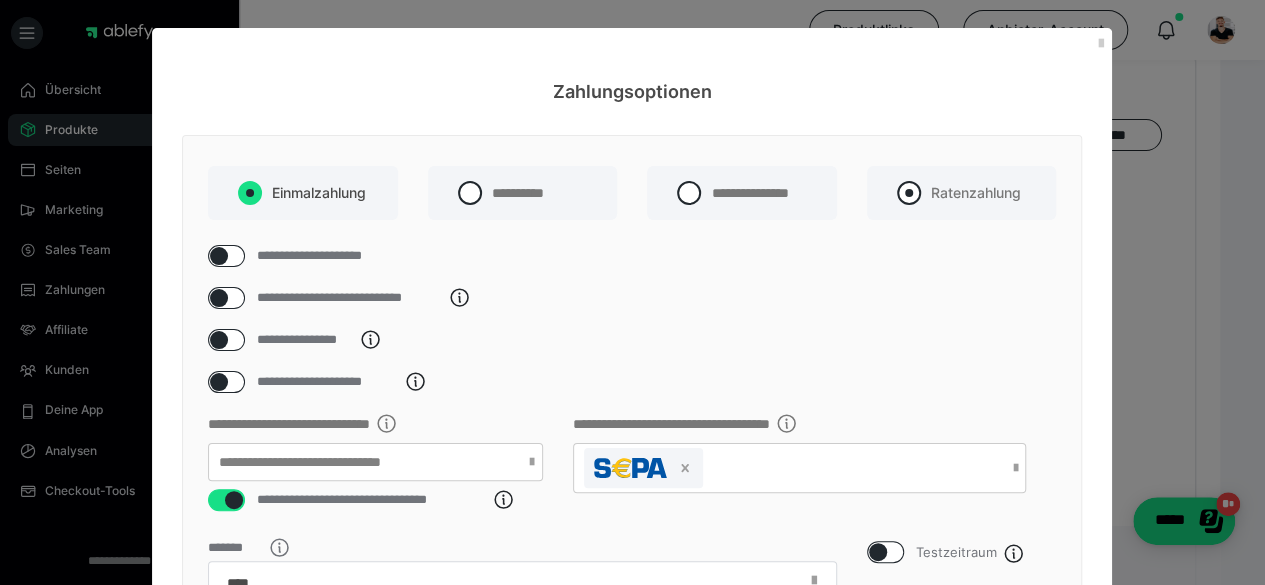 type on "0" 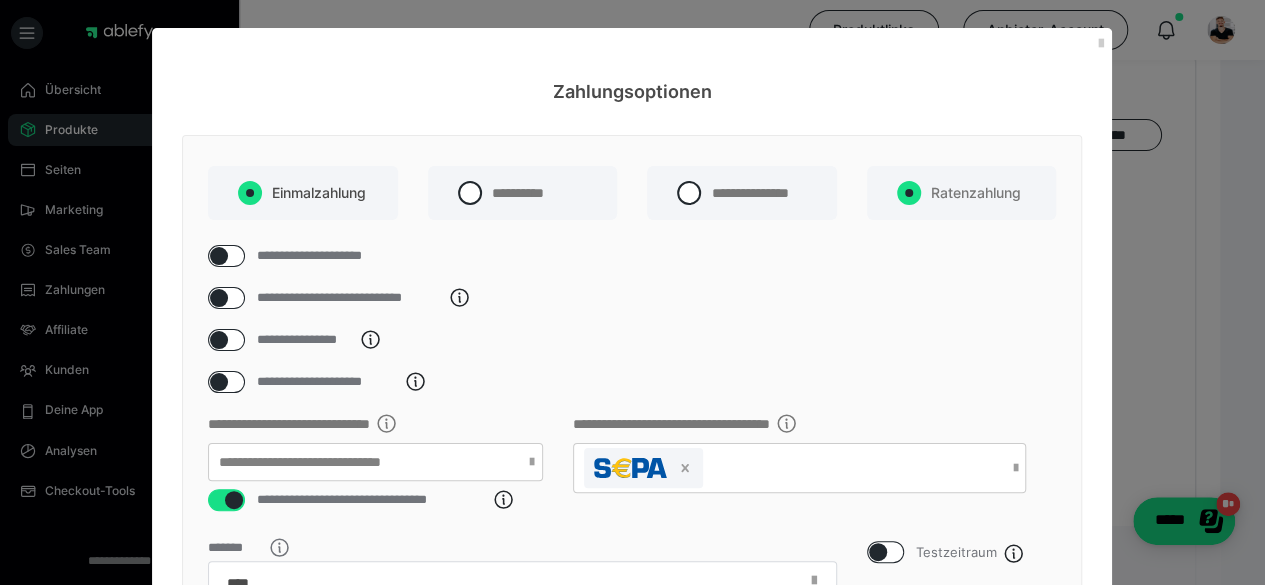radio on "false" 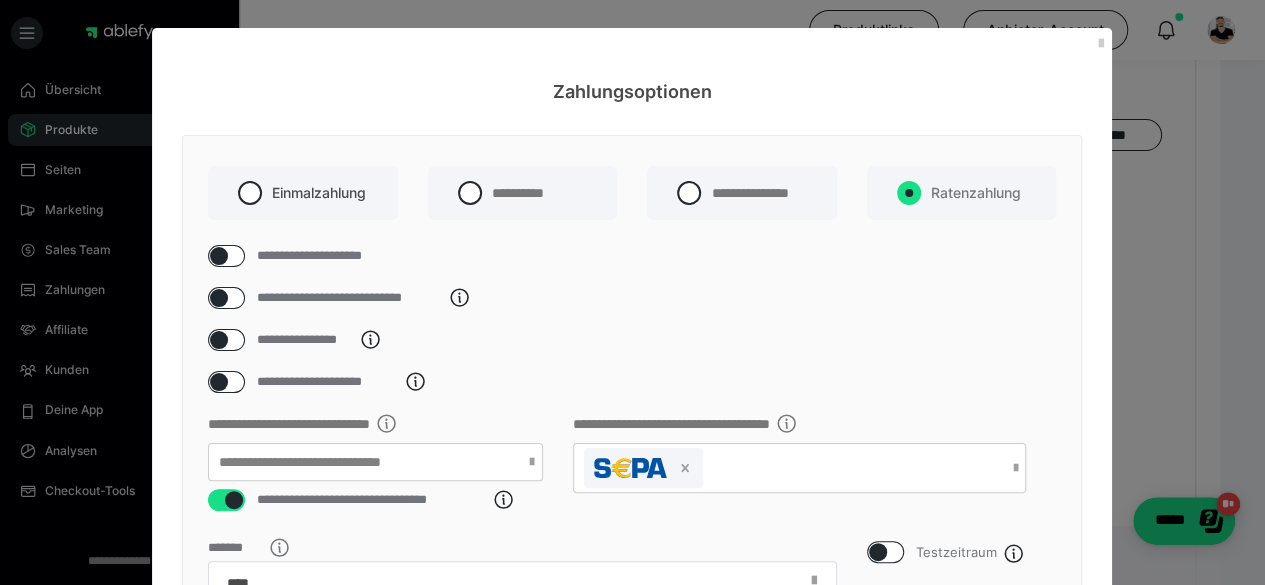 select on "1m" 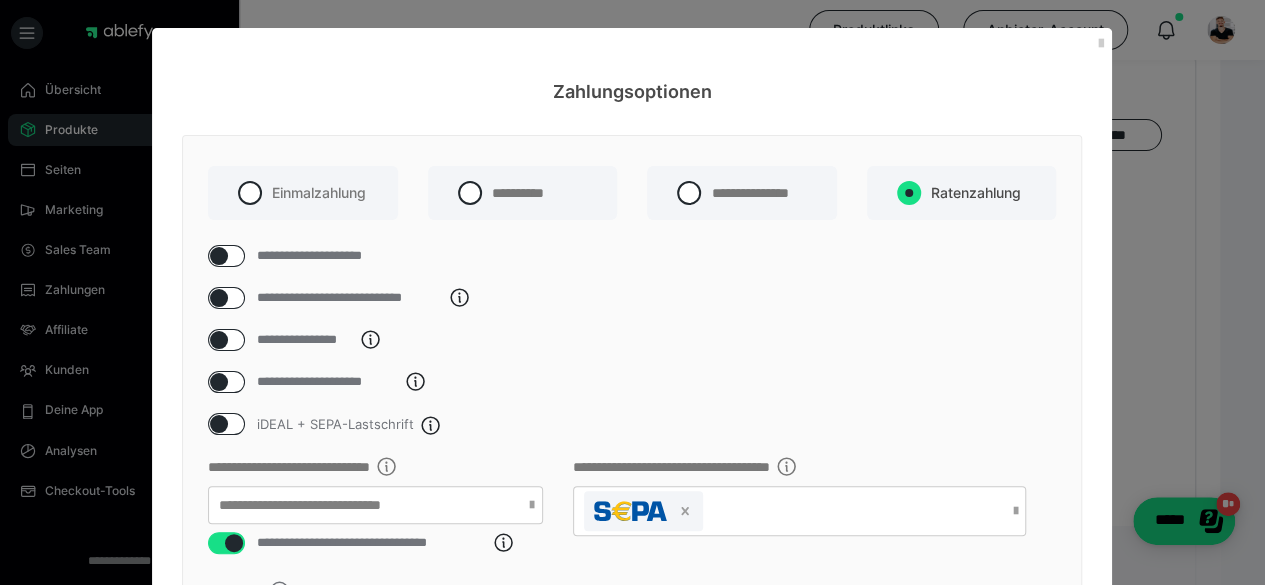 scroll, scrollTop: 397, scrollLeft: 0, axis: vertical 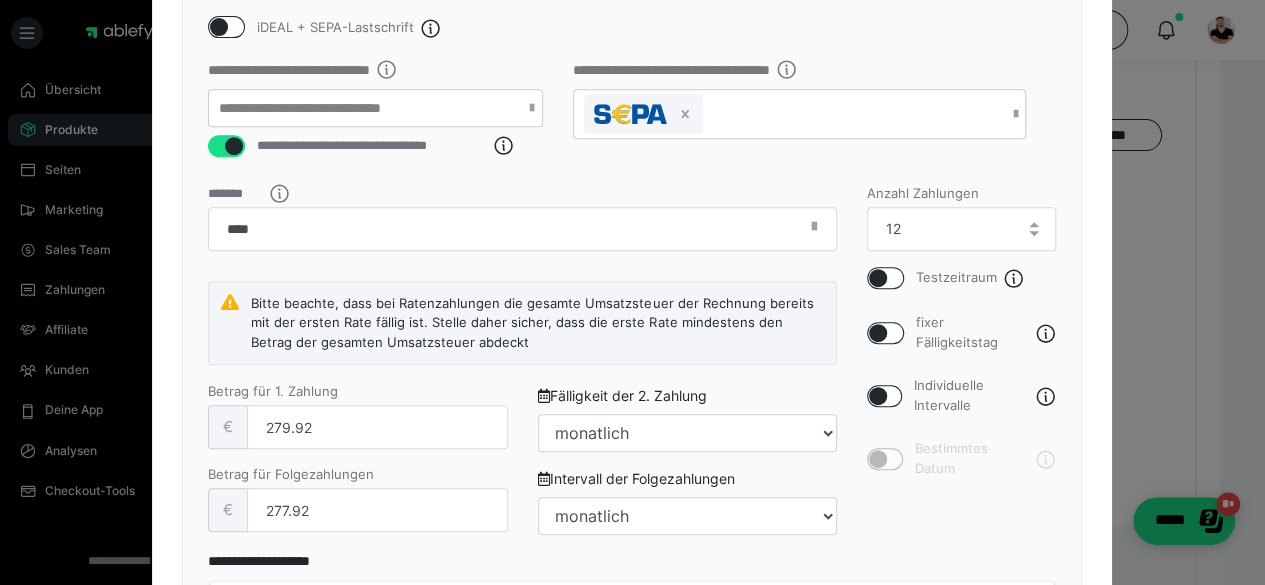 click on "******* Bitte beachte, dass bei Ratenzahlungen die gesamte Umsatzsteuer der Rechnung bereits mit der ersten Rate fällig ist. Stelle daher sicher, dass die erste Rate mindestens den Betrag der gesamten Umsatzsteuer abdeckt Betrag für 1. Zahlung € 279.92 Fälligkeit der 2. Zahlung täglich jeden 2. Tag jeden 3. Tag jeden 4. Tag jeden 5. Tag jeden 6. Tag wöchentlich jeden 8. Tag jeden 9. Tag jeden 10. Tag jeden 11. Tag jeden 12. Tag jeden 13. Tag 14-tägig jeden 15. Tag jeden 16. Tag jeden 17. Tag jeden 18. Tag jeden 19. Tag jeden 20. Tag jede 3. Woche jeden 22. Tag jeden 23. Tag jeden 24. Tag jeden 25. Tag jeden 26. Tag jeden 27. Tag jede 4. Woche monatlich jeden 2. Monat vierteljährlich jeden 4. Monat jeden 5. Monat halbjährlich jeden 7. Monat jeden 8. Monat jeden 9. Monat jeden 10. Monat jeden 11. Monat jährlich jedes 2. Jahr Betrag für Folgezahlungen € 277.92 Intervall der Folgezahlungen täglich jeden 2. Tag jeden 3. Tag jeden 4. Tag jeden 5. Tag jeden 6. Tag wöchentlich jeden 8. Tag 14-tägig" at bounding box center [522, 369] 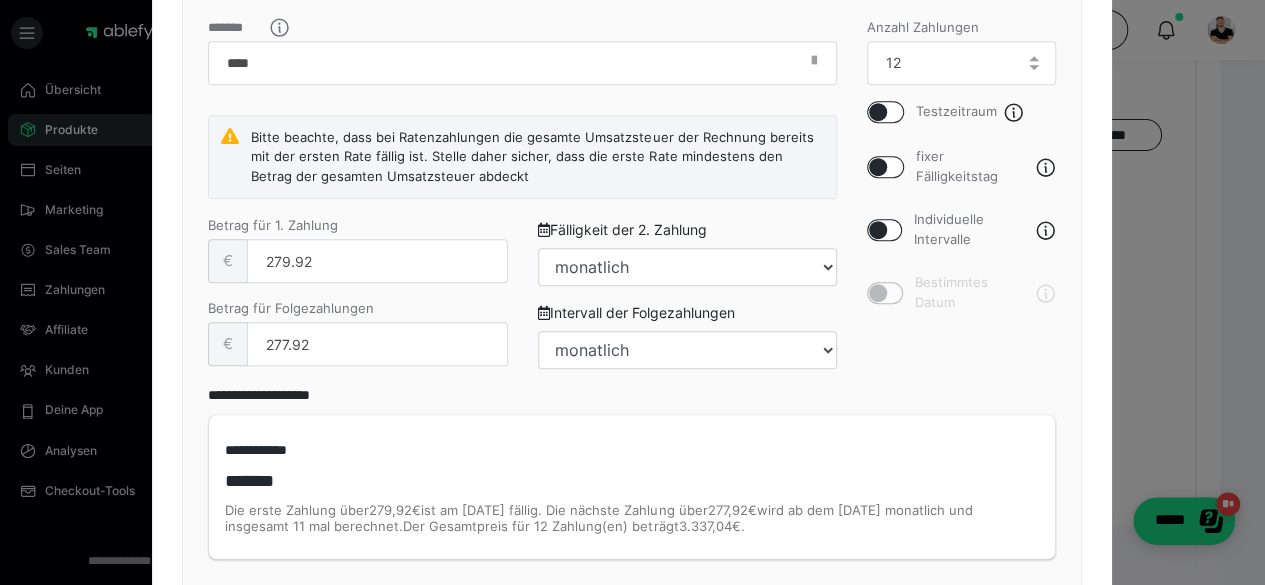 scroll, scrollTop: 570, scrollLeft: 0, axis: vertical 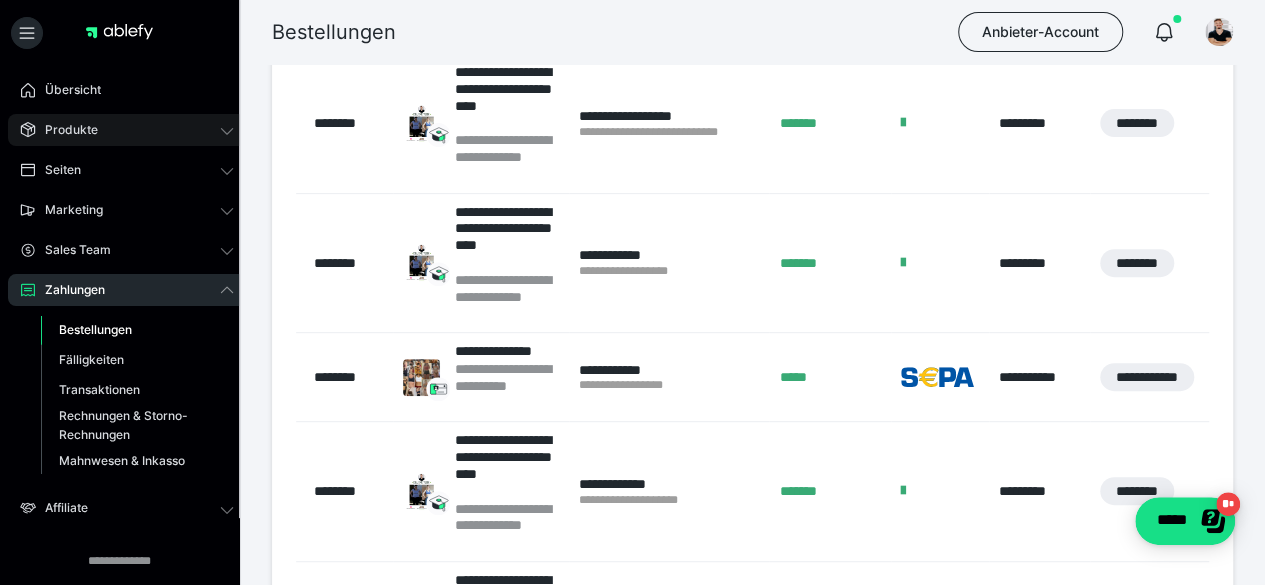 click on "Produkte" at bounding box center (127, 130) 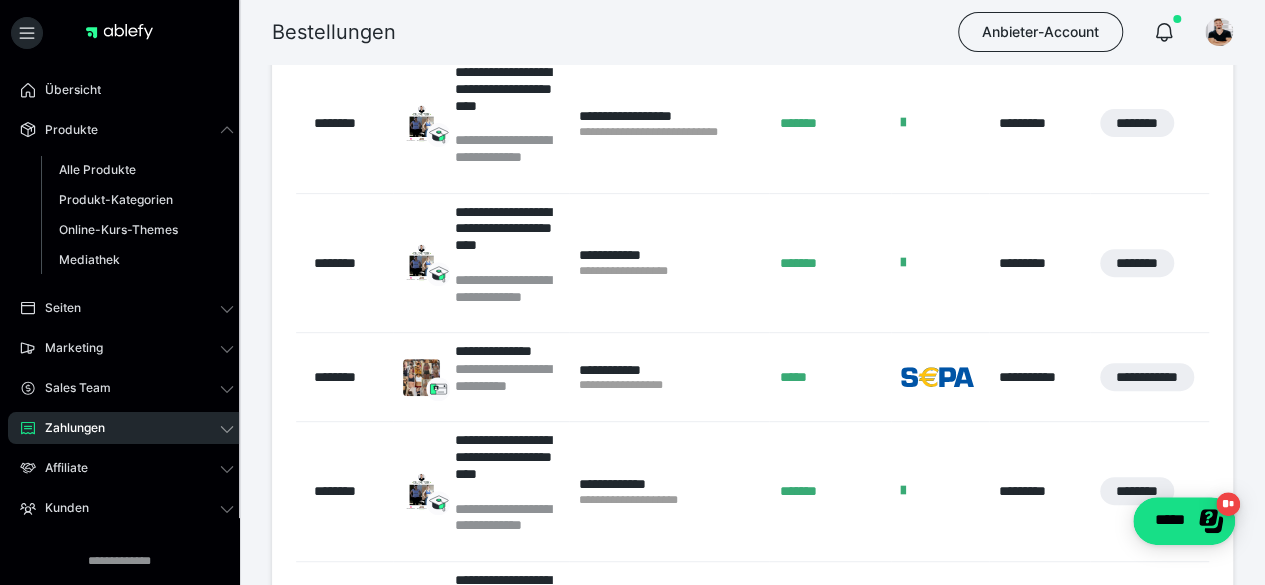 scroll, scrollTop: 0, scrollLeft: 0, axis: both 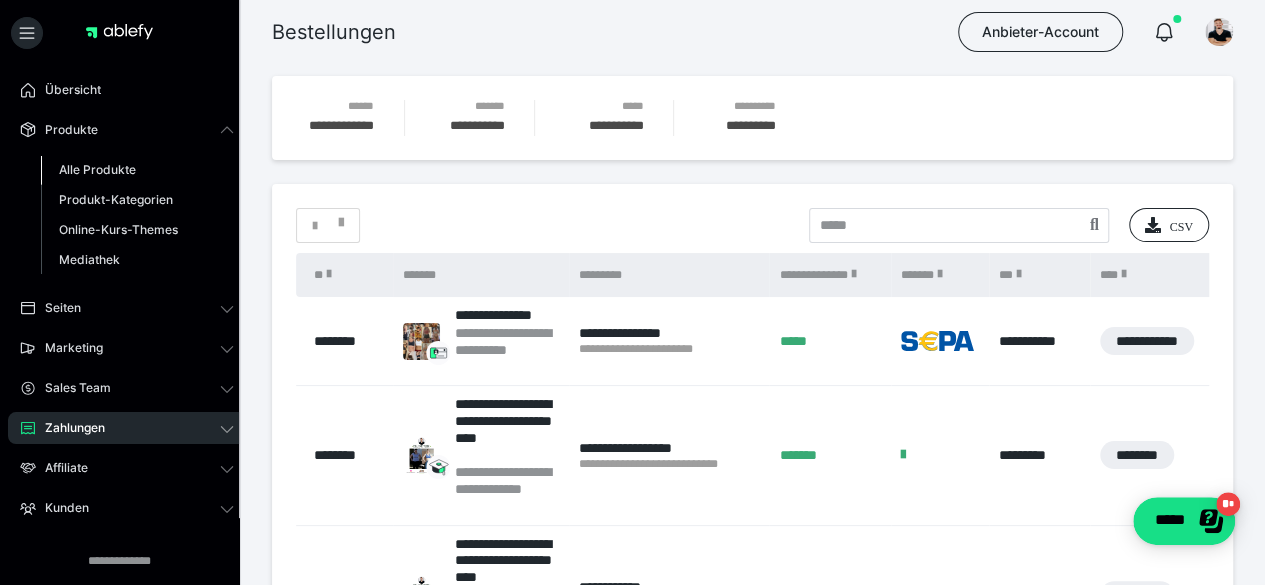click on "Alle Produkte" at bounding box center [137, 170] 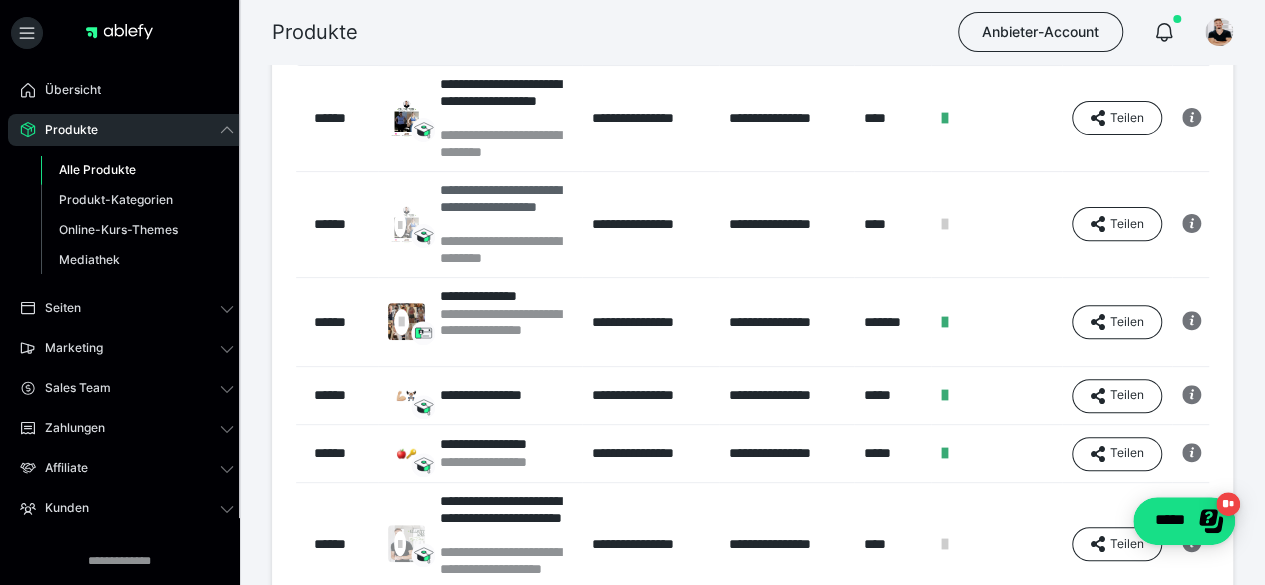scroll, scrollTop: 235, scrollLeft: 0, axis: vertical 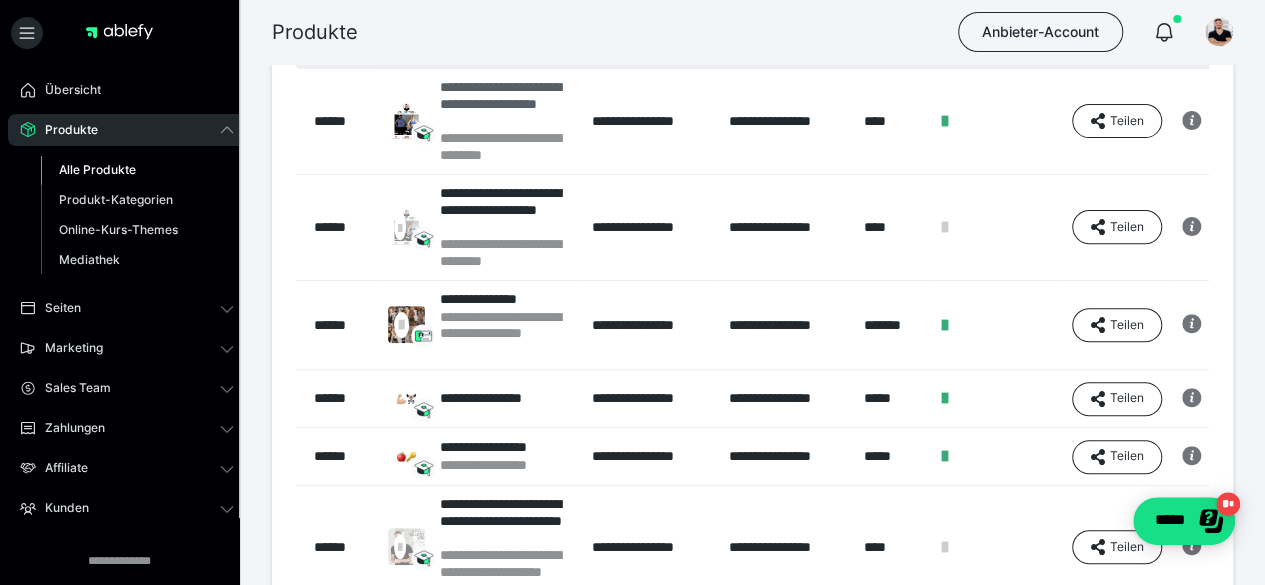 click on "**********" at bounding box center [506, 104] 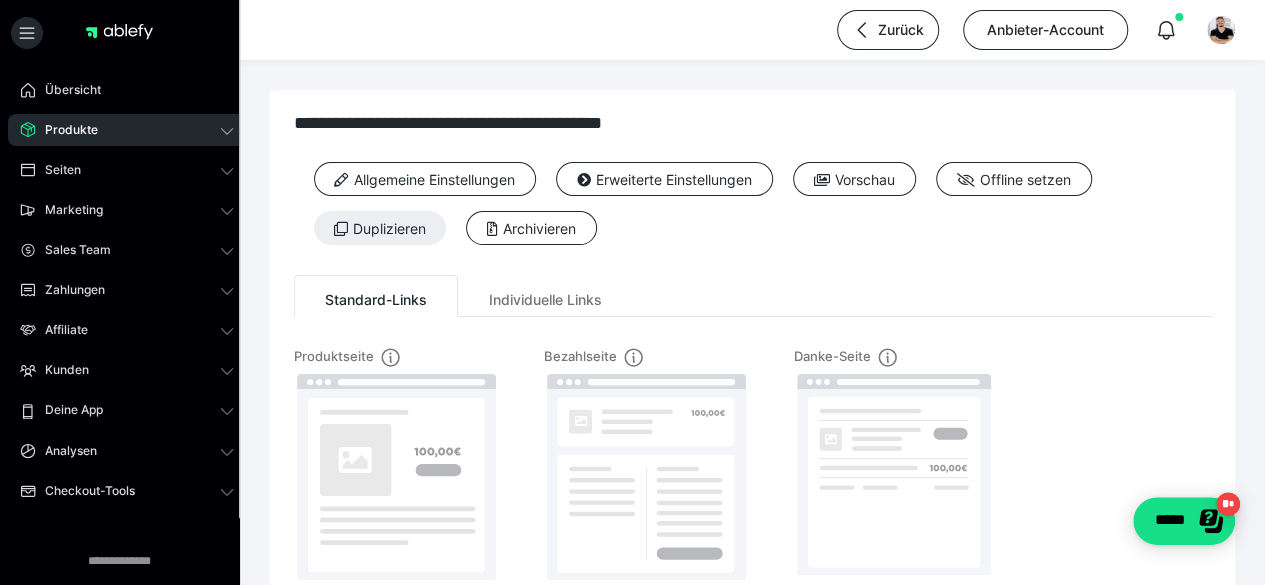 scroll, scrollTop: 272, scrollLeft: 0, axis: vertical 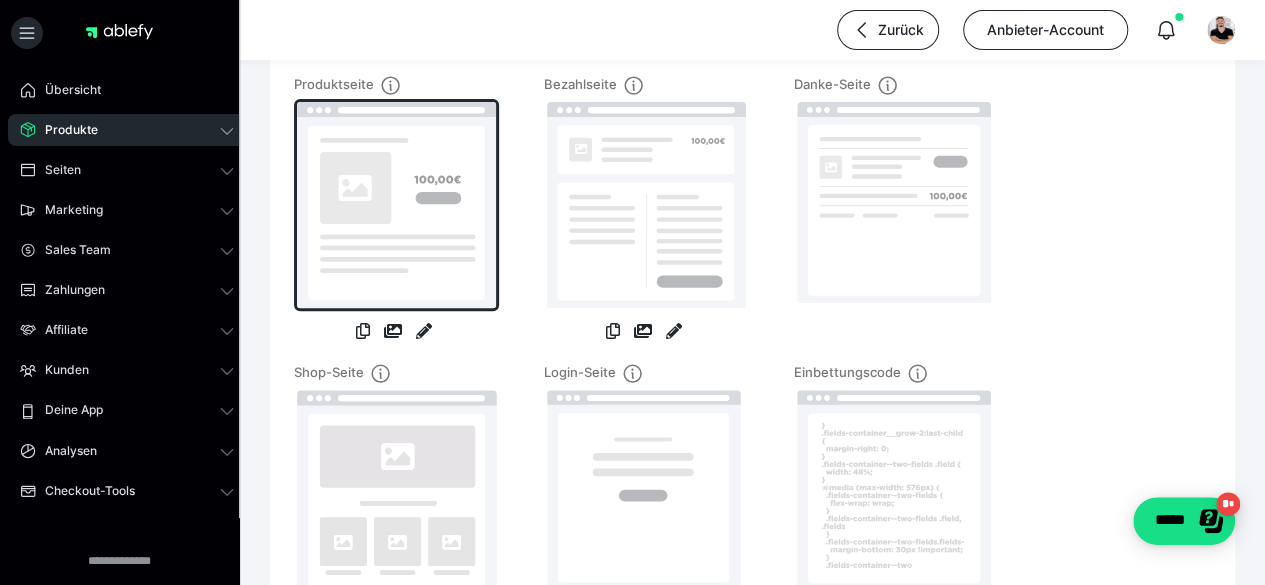 click at bounding box center [396, 205] 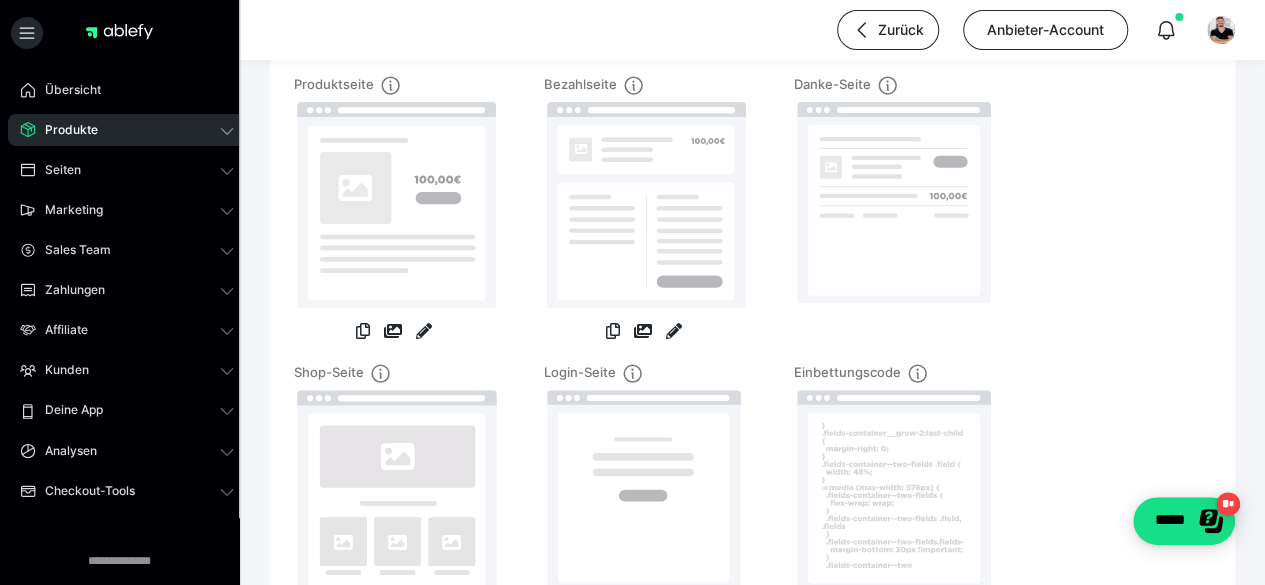 scroll, scrollTop: 0, scrollLeft: 0, axis: both 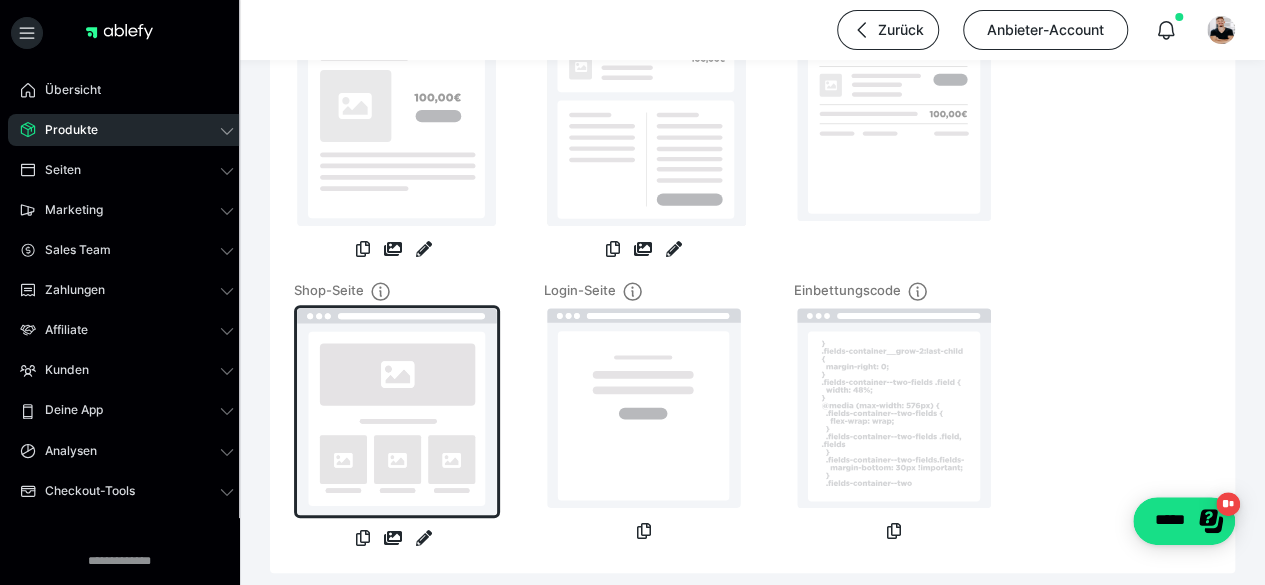click at bounding box center [397, 411] 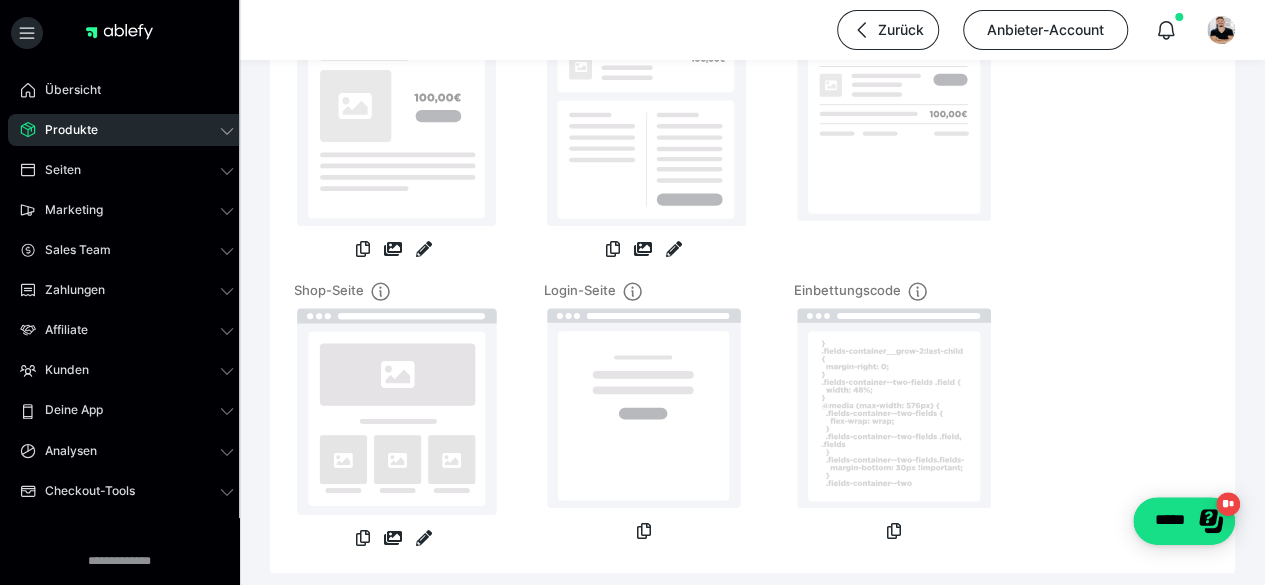 scroll, scrollTop: 463, scrollLeft: 0, axis: vertical 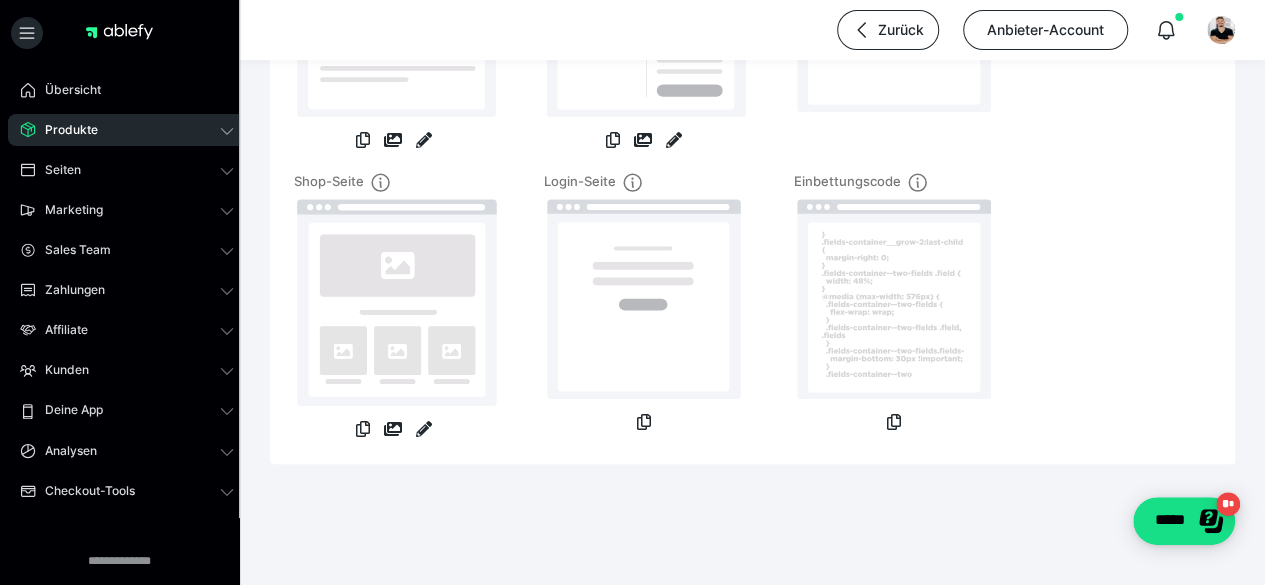 click on "Einbettungscode" at bounding box center (894, 306) 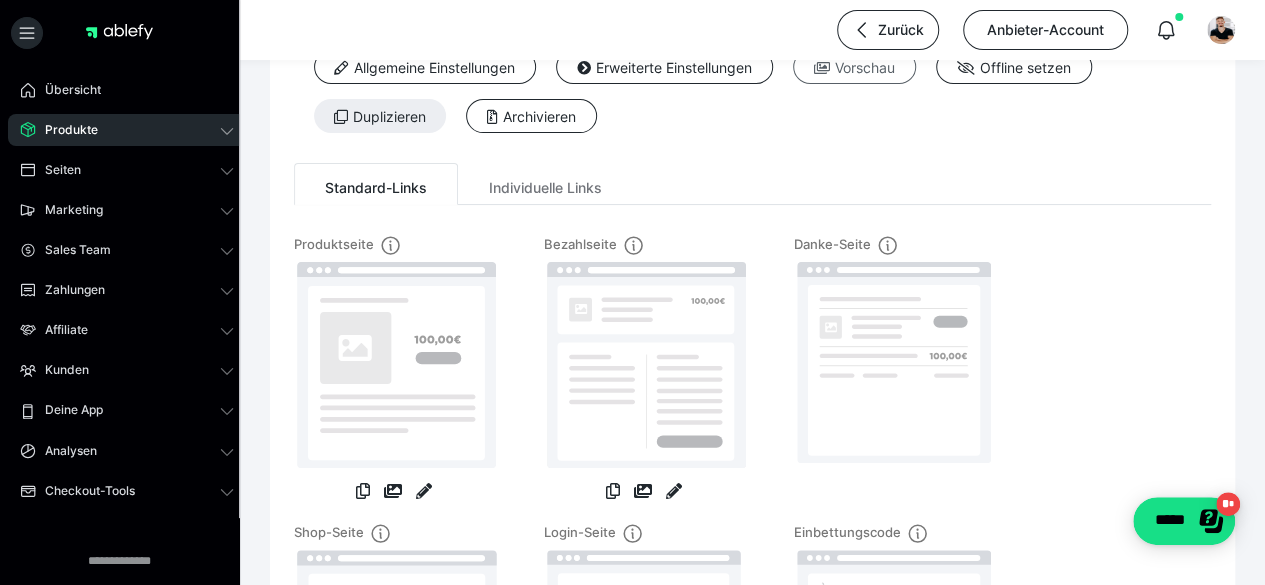 click at bounding box center (822, 68) 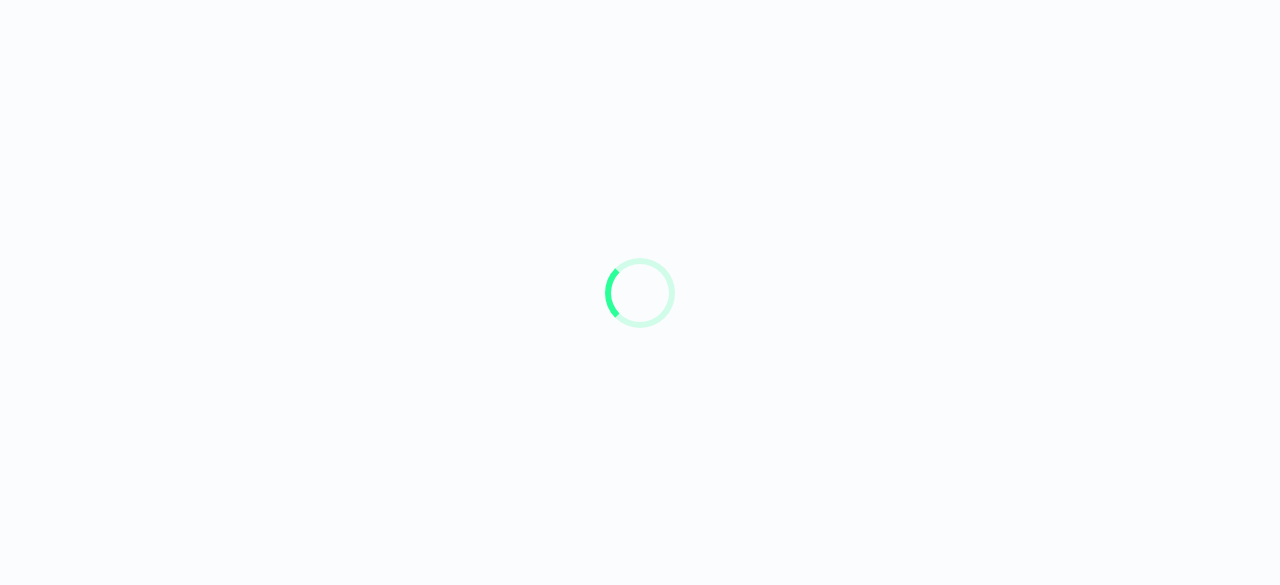 scroll, scrollTop: 0, scrollLeft: 0, axis: both 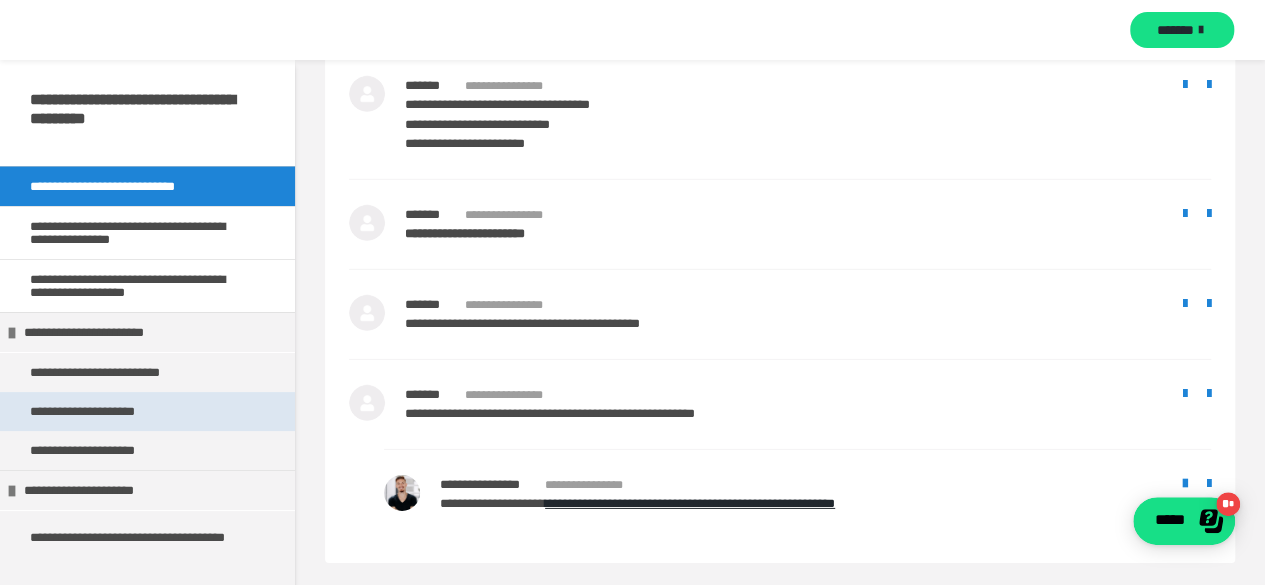 click on "**********" at bounding box center (95, 411) 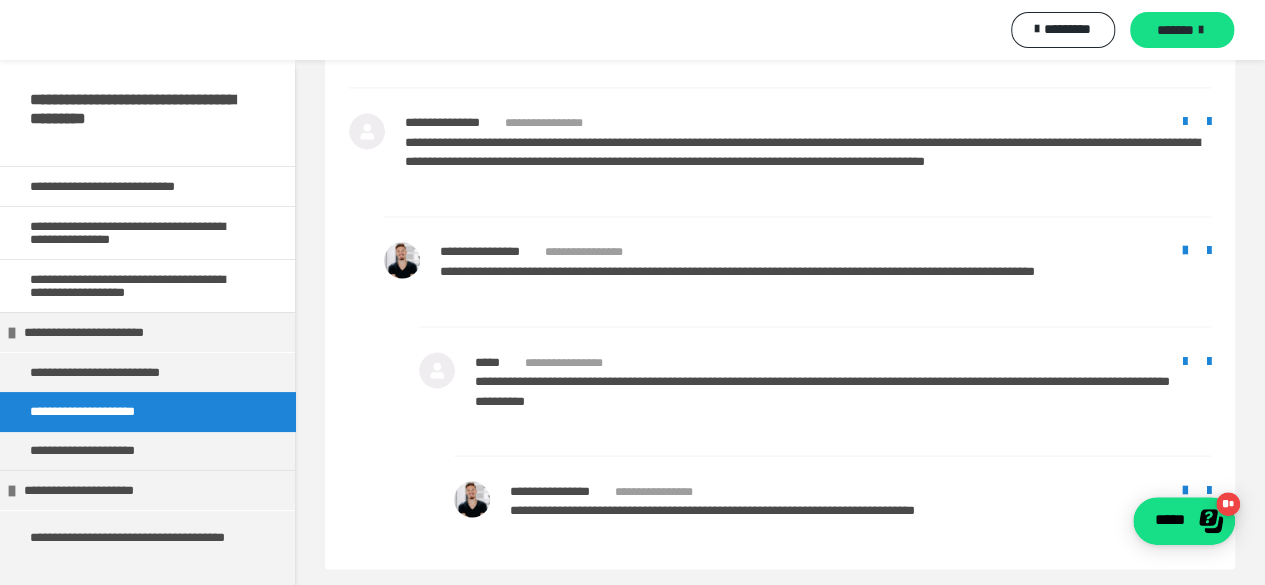 scroll, scrollTop: 1616, scrollLeft: 0, axis: vertical 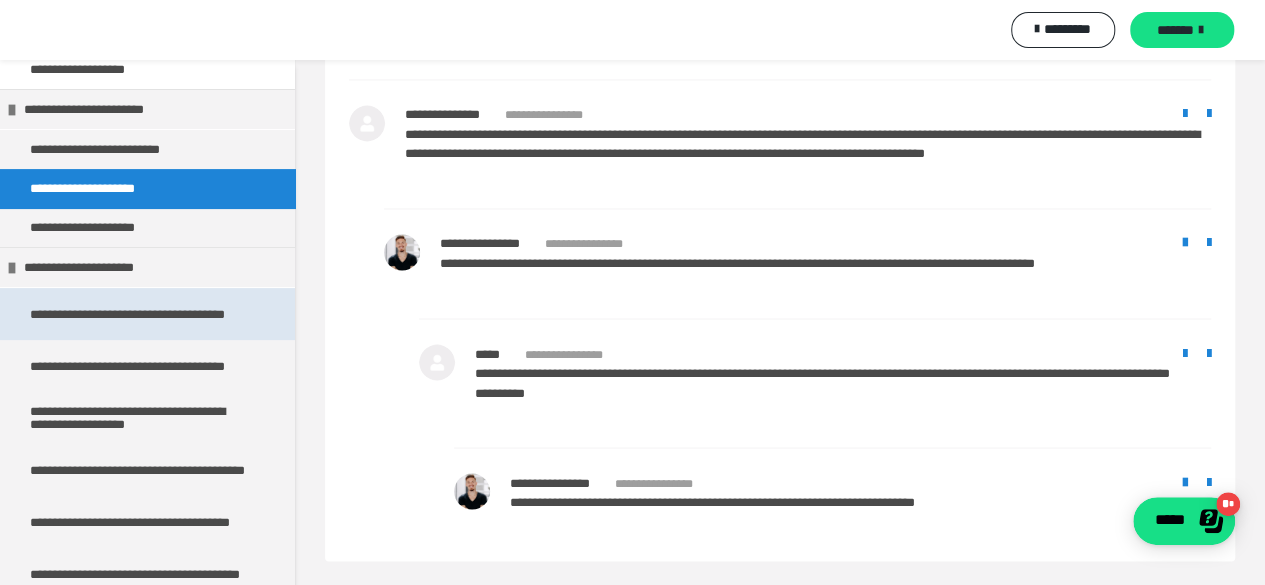 click on "**********" at bounding box center [140, 314] 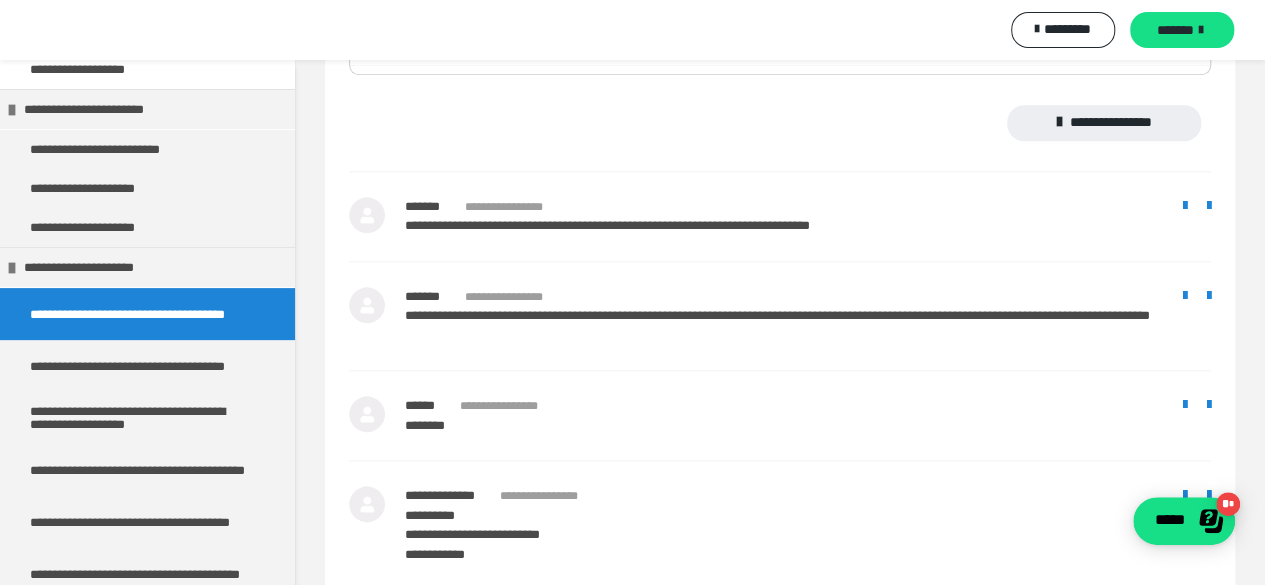 scroll, scrollTop: 933, scrollLeft: 0, axis: vertical 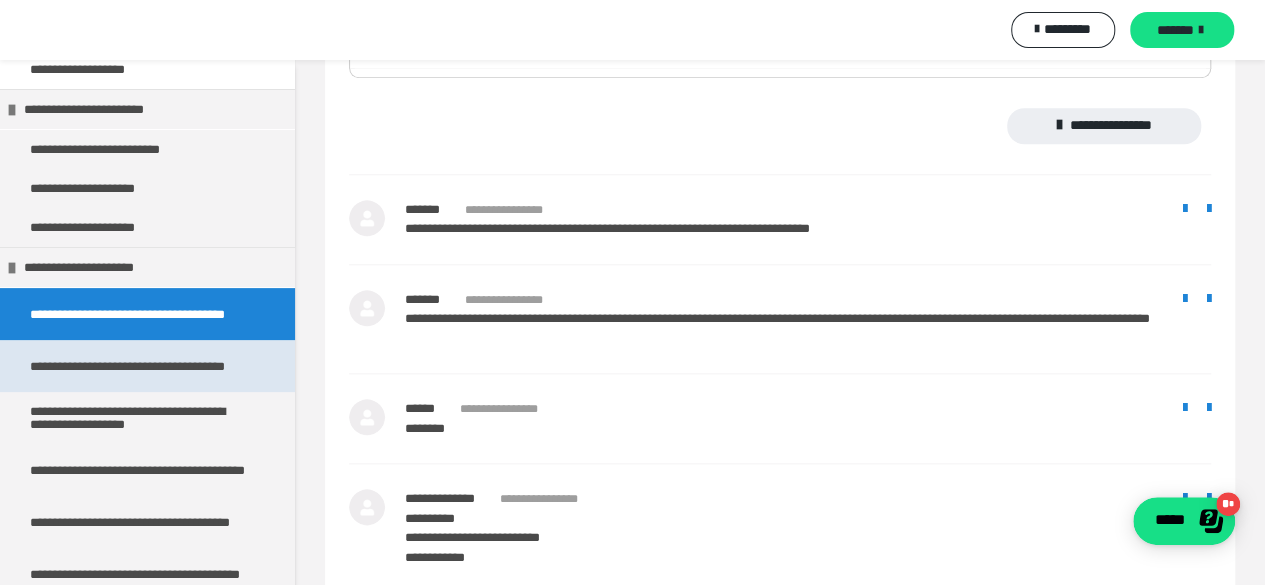 click on "**********" at bounding box center [140, 366] 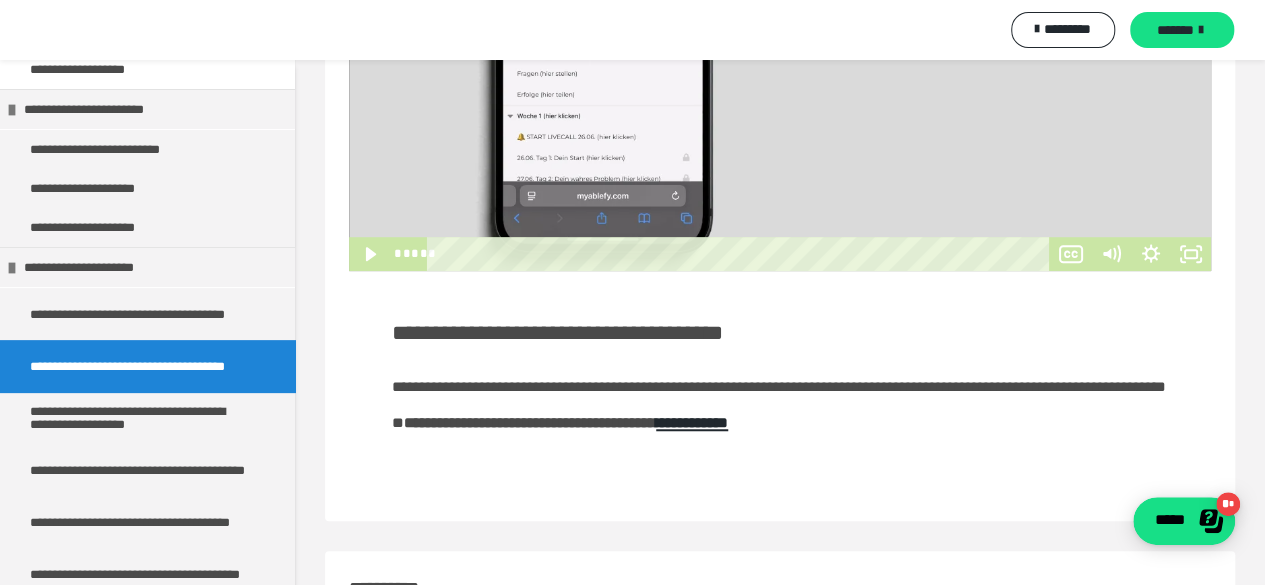 scroll, scrollTop: 559, scrollLeft: 0, axis: vertical 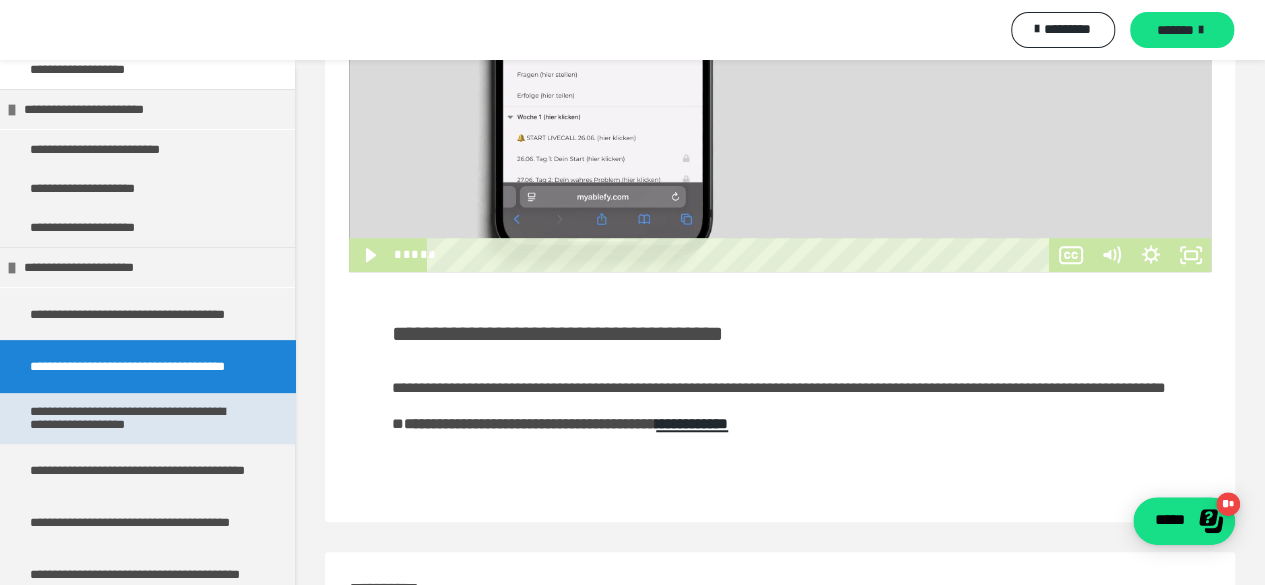 click on "**********" at bounding box center [140, 418] 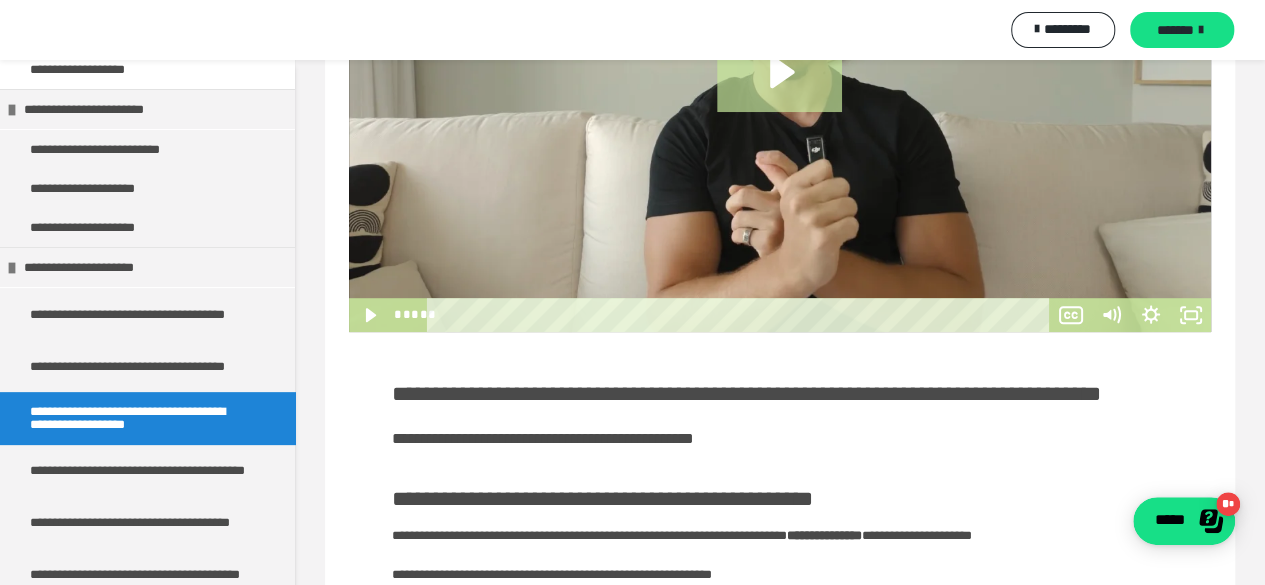 scroll, scrollTop: 501, scrollLeft: 0, axis: vertical 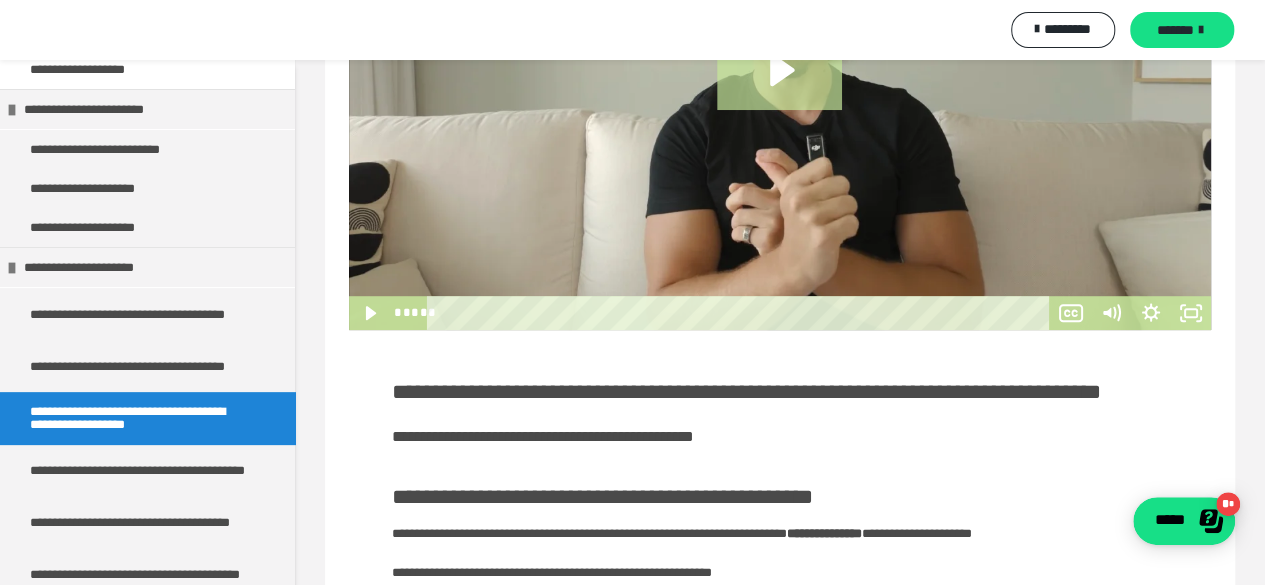 click at bounding box center (780, 87) 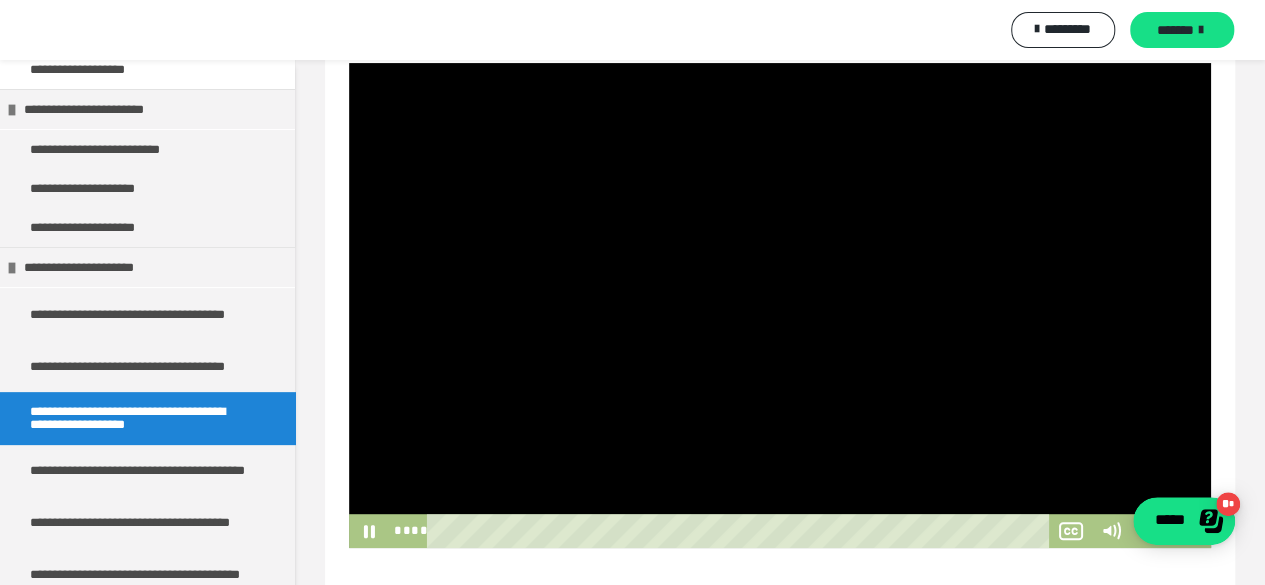 scroll, scrollTop: 284, scrollLeft: 0, axis: vertical 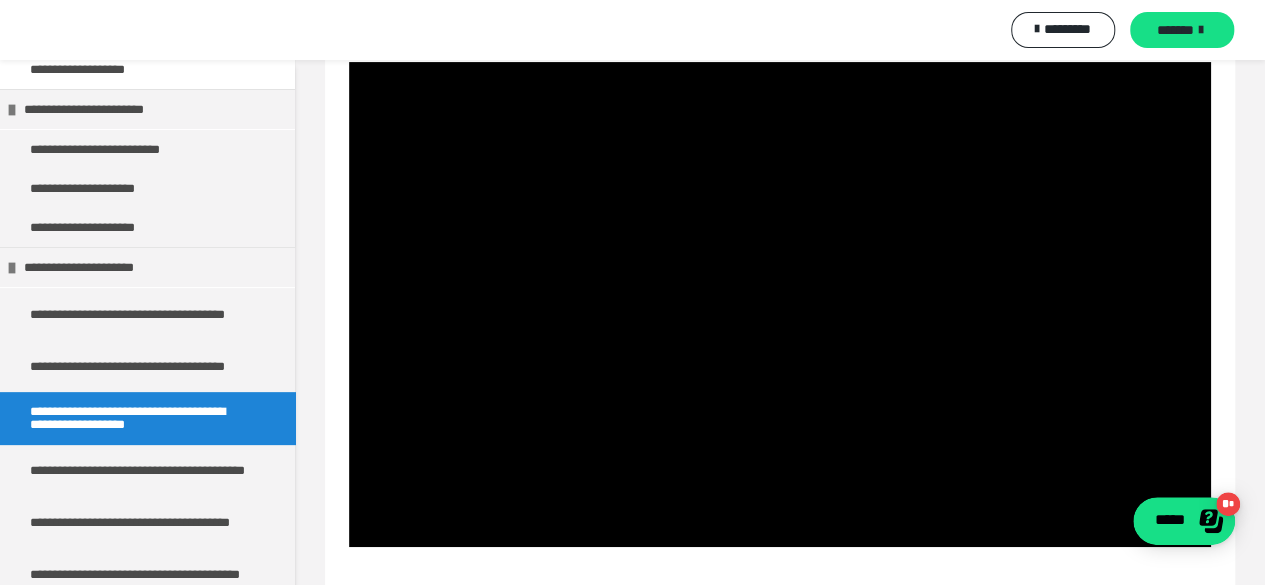type 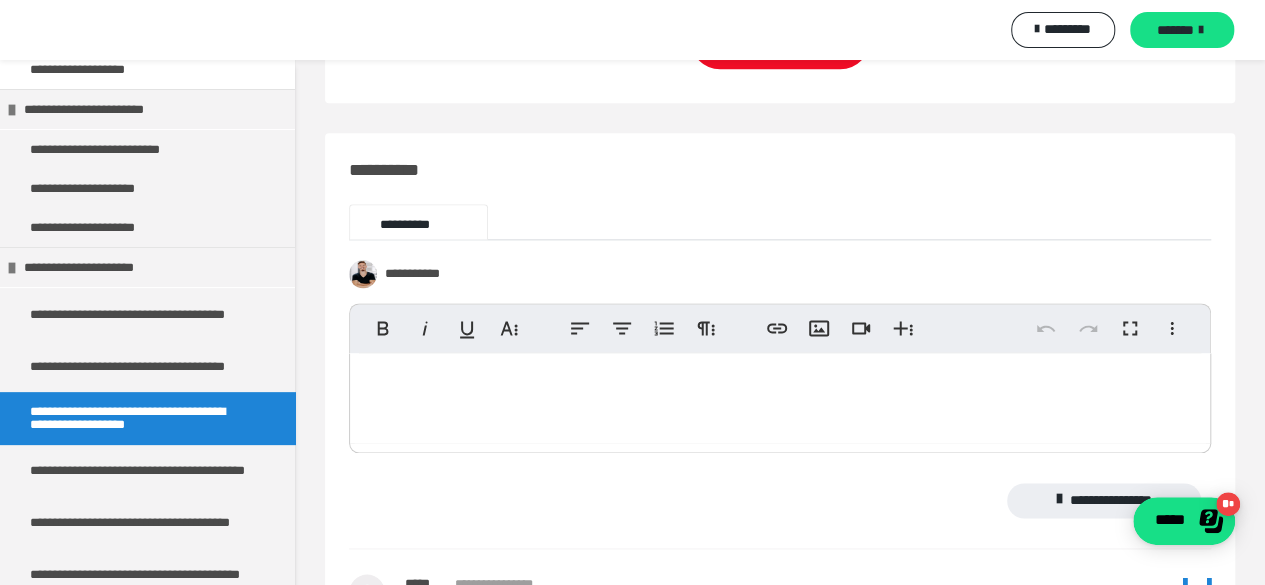 scroll, scrollTop: 962, scrollLeft: 0, axis: vertical 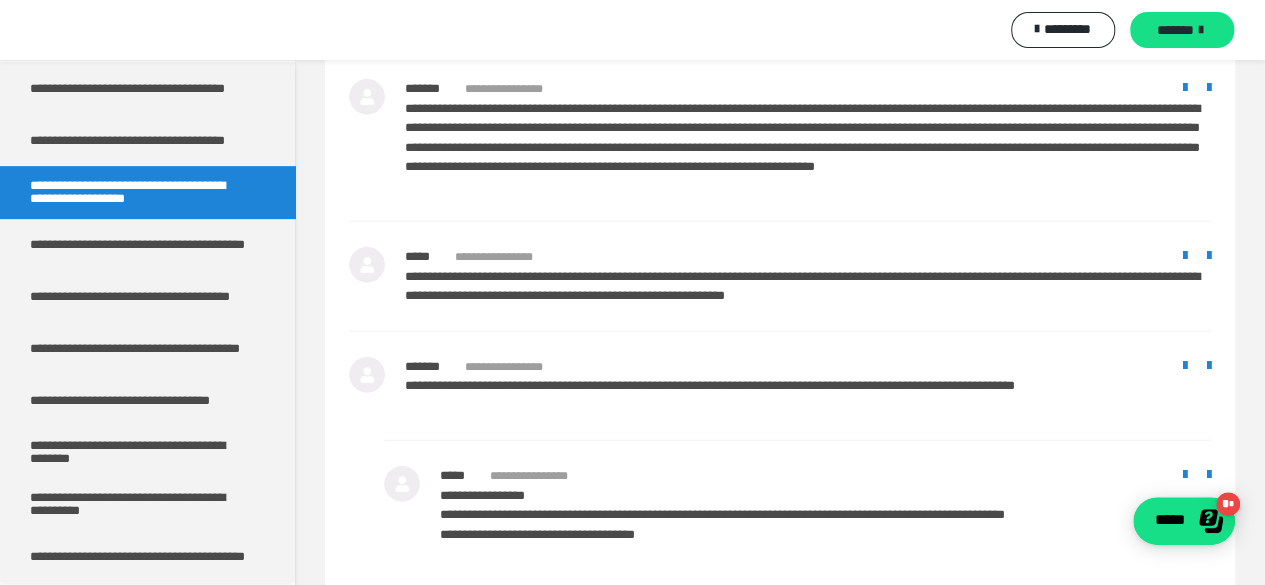 click at bounding box center (1187, 89) 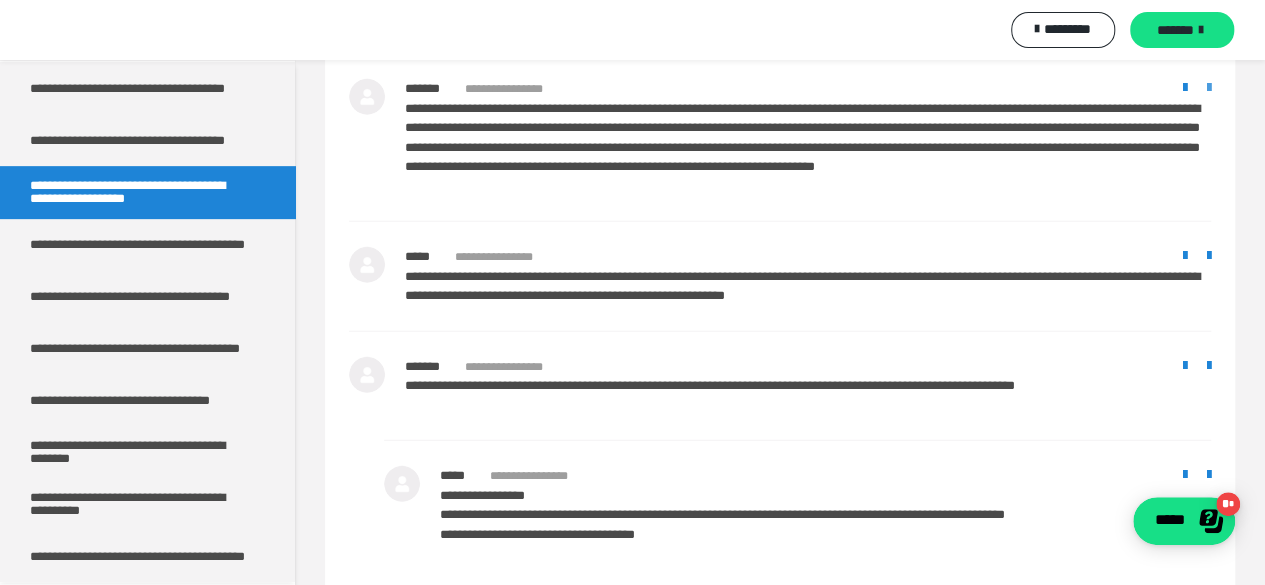 click at bounding box center (1209, 88) 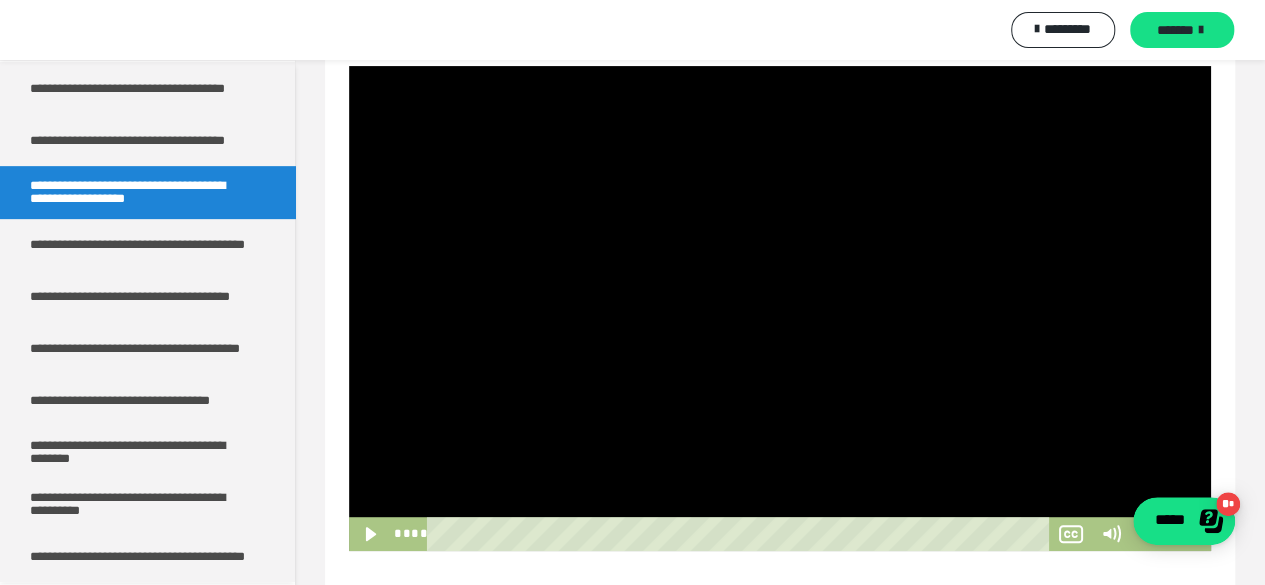 scroll, scrollTop: 352, scrollLeft: 0, axis: vertical 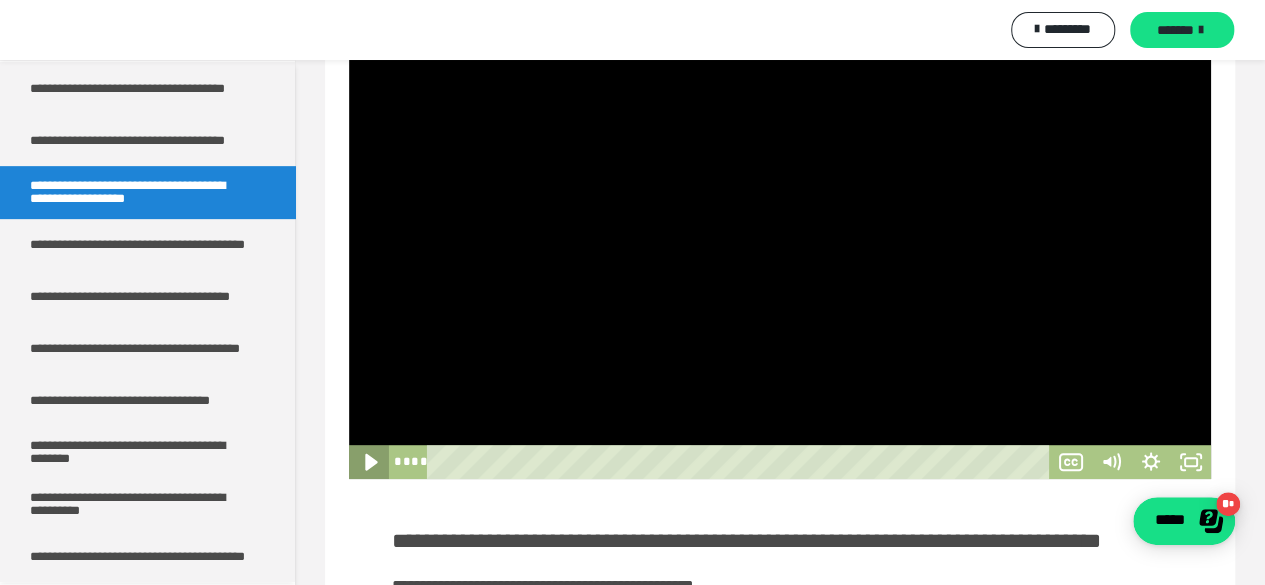 click 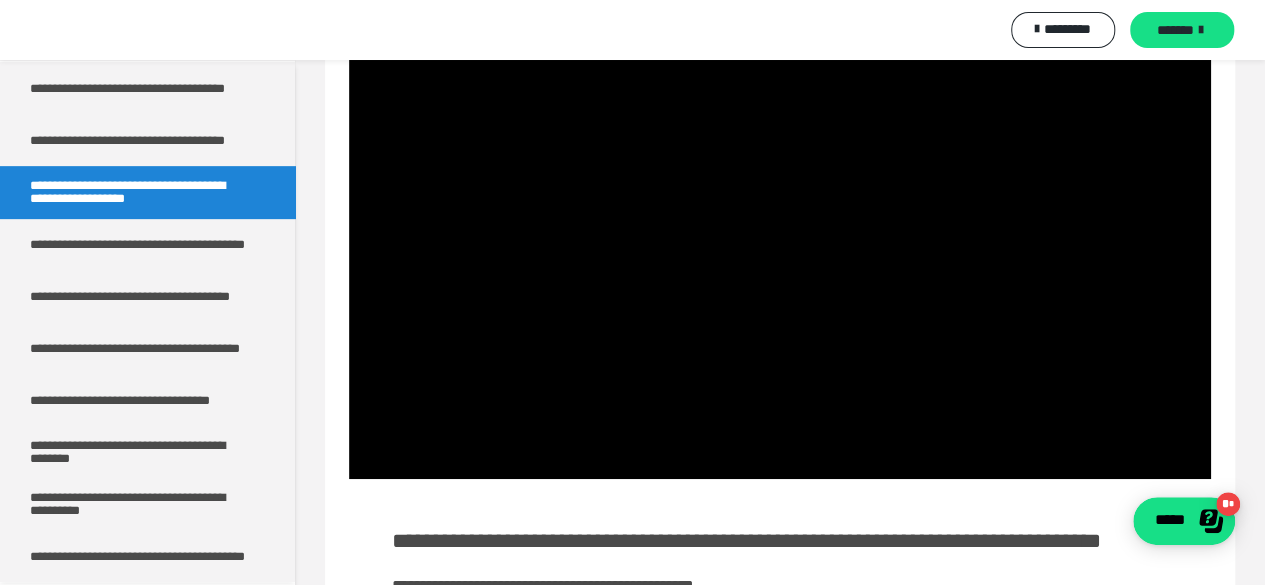 click on "********* *******" at bounding box center [632, 30] 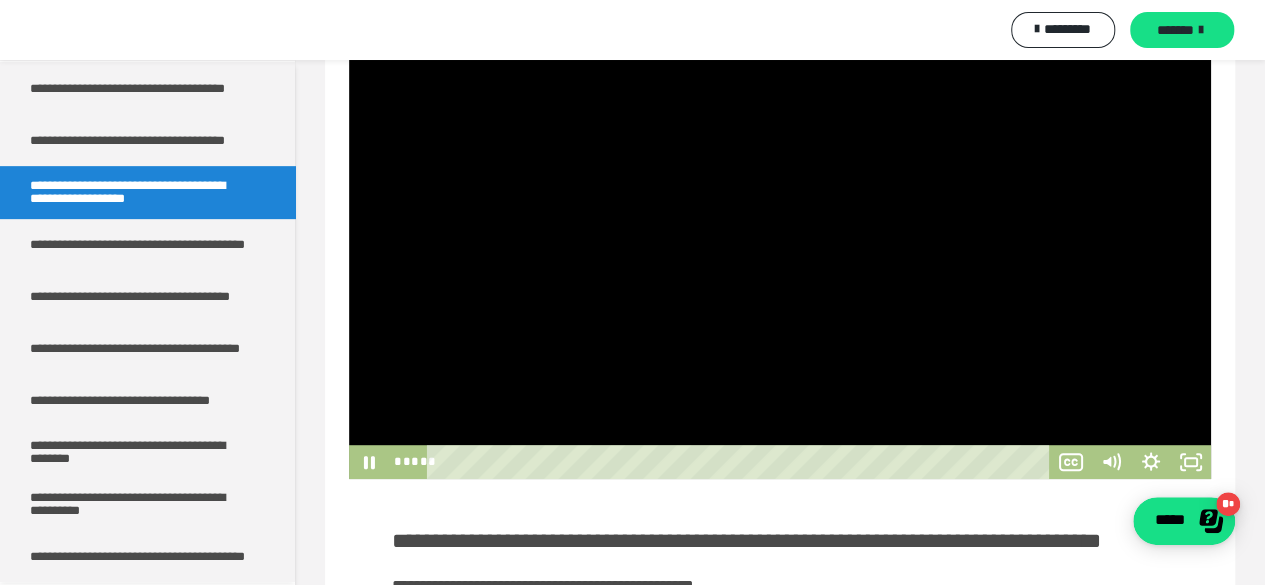 click at bounding box center [780, 236] 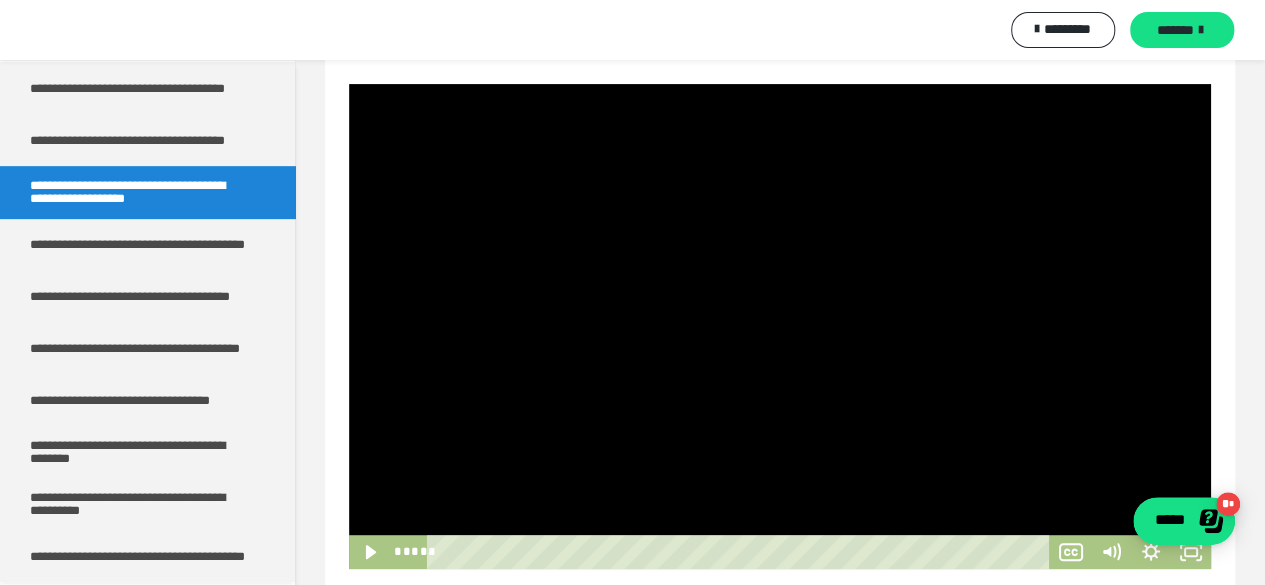 scroll, scrollTop: 260, scrollLeft: 0, axis: vertical 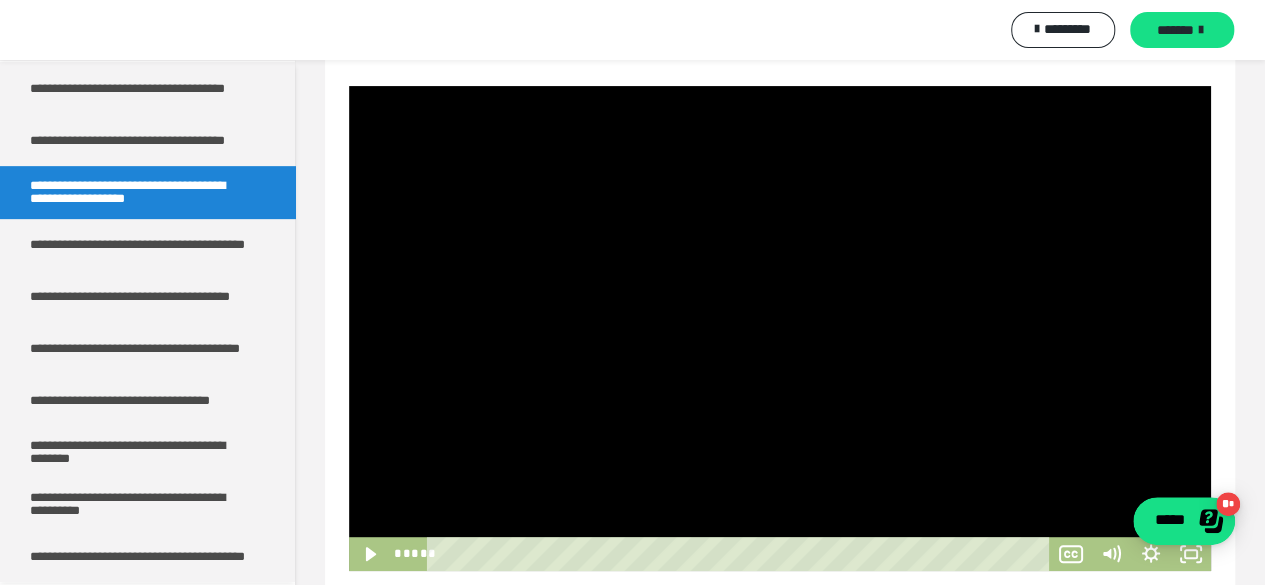 click at bounding box center (349, 86) 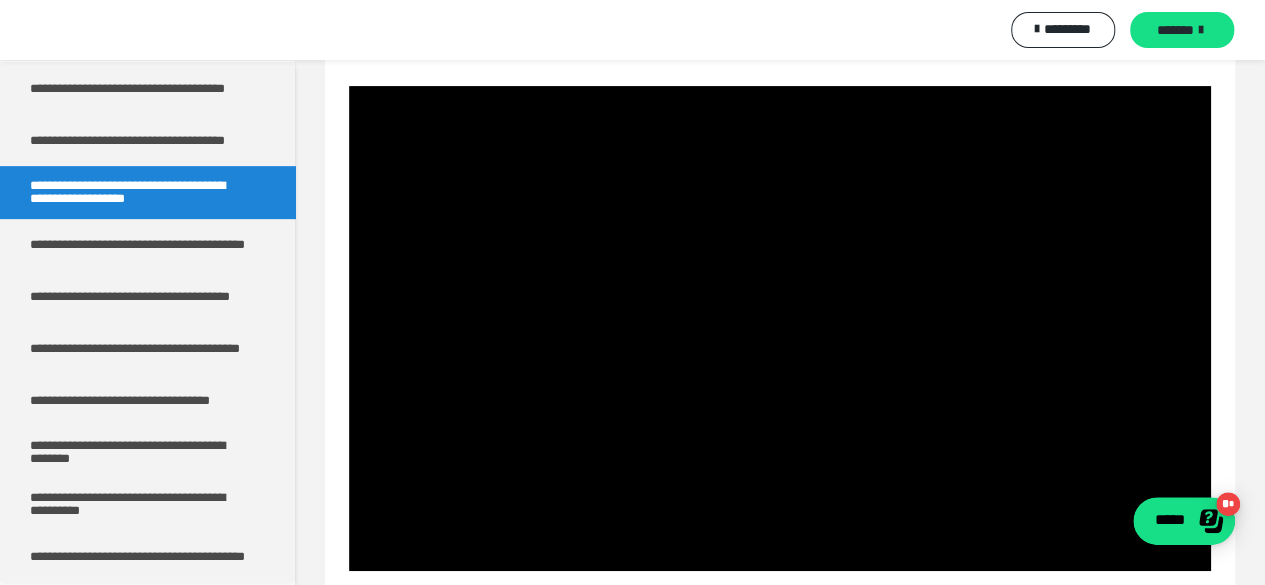 click on "********* *******" at bounding box center (632, 30) 